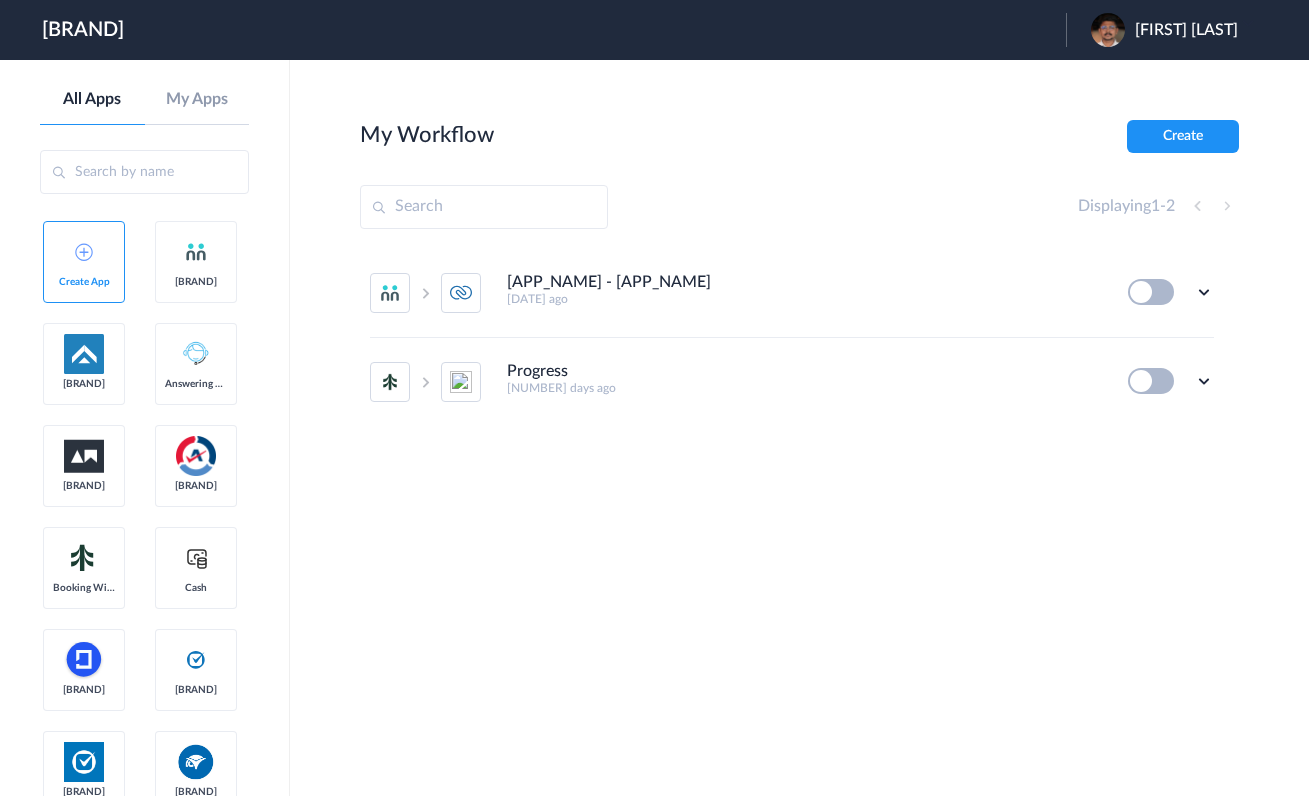 scroll, scrollTop: 0, scrollLeft: 0, axis: both 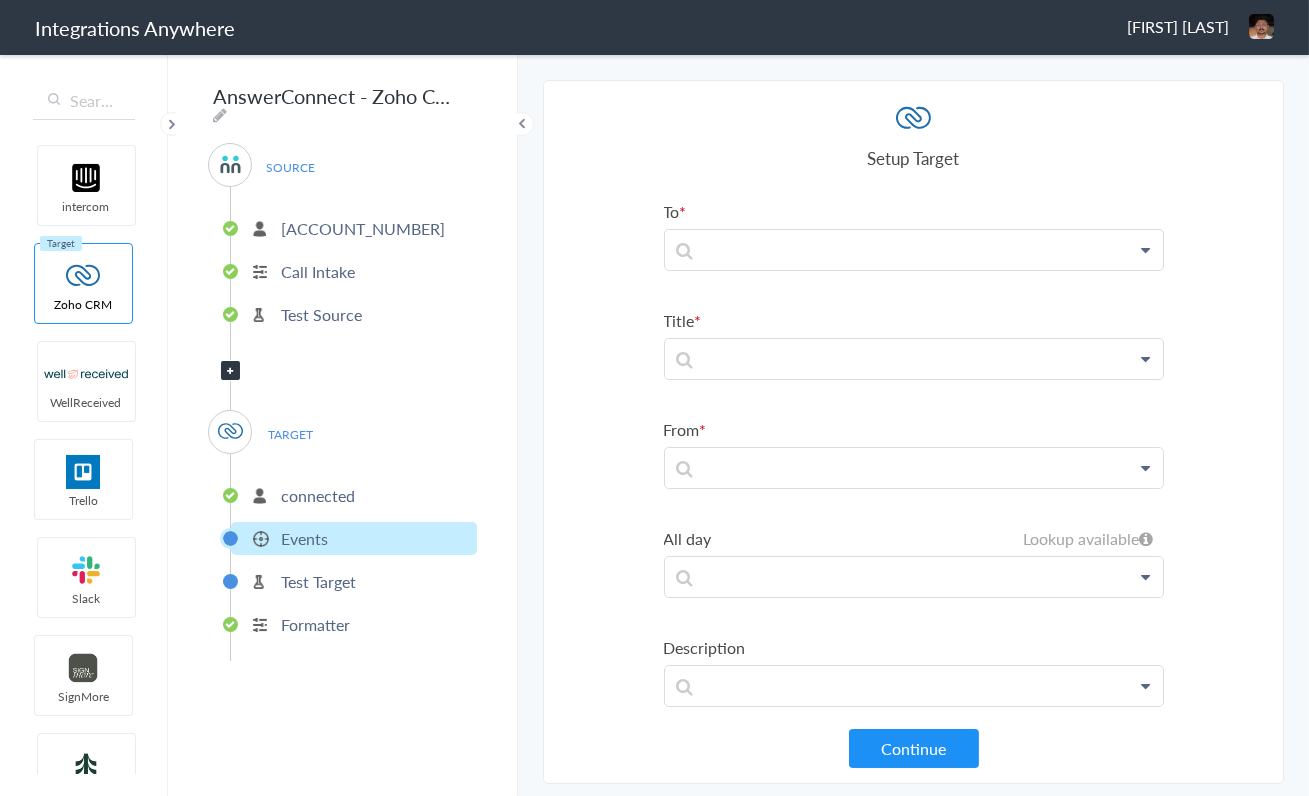 click on "connected" at bounding box center (318, 495) 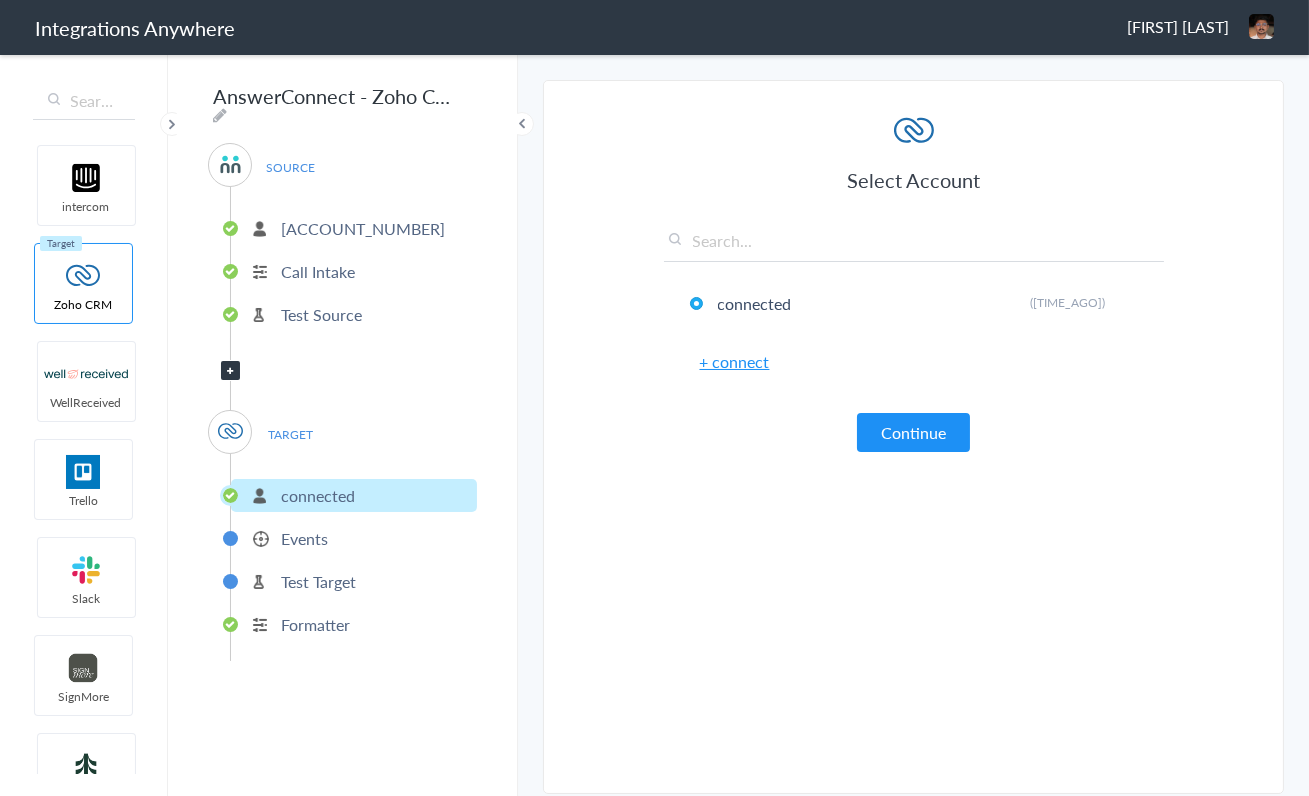 click on "Events" at bounding box center [304, 538] 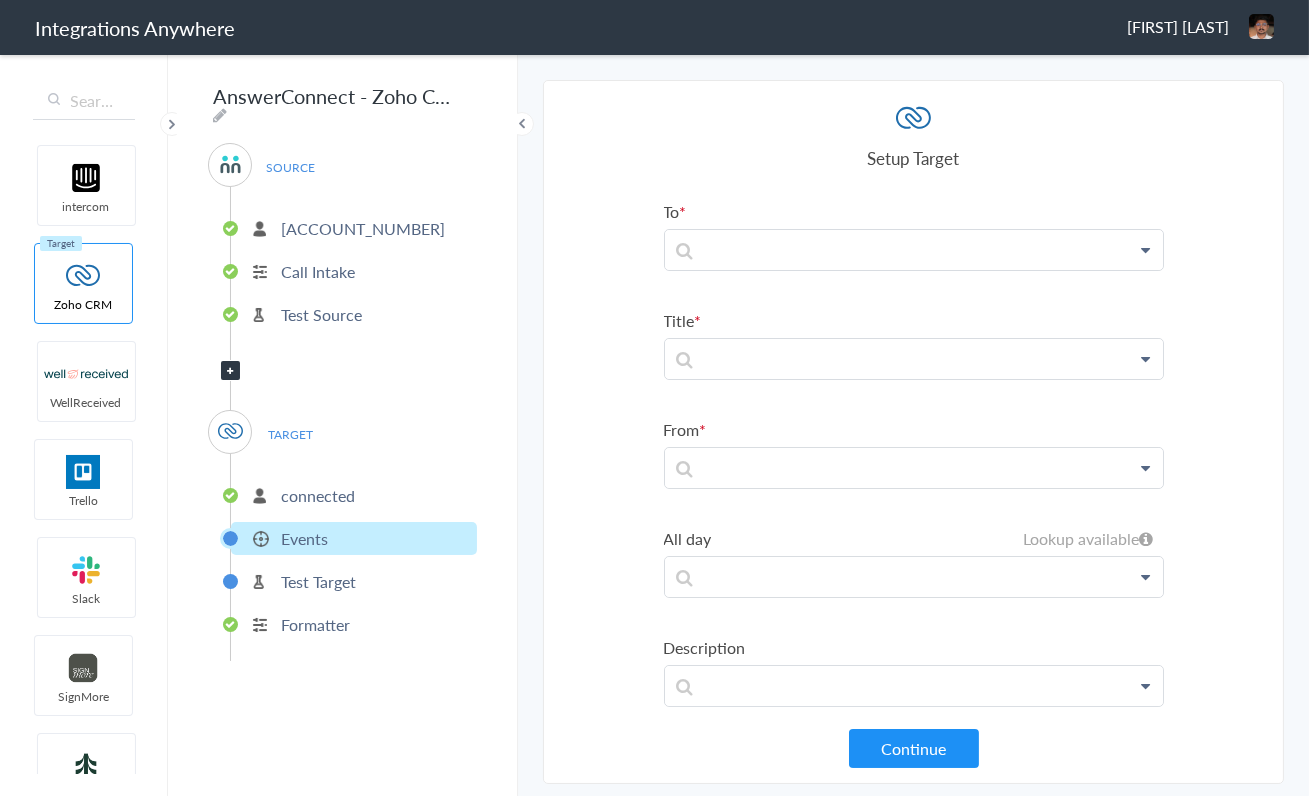 click on "connected" at bounding box center (354, 495) 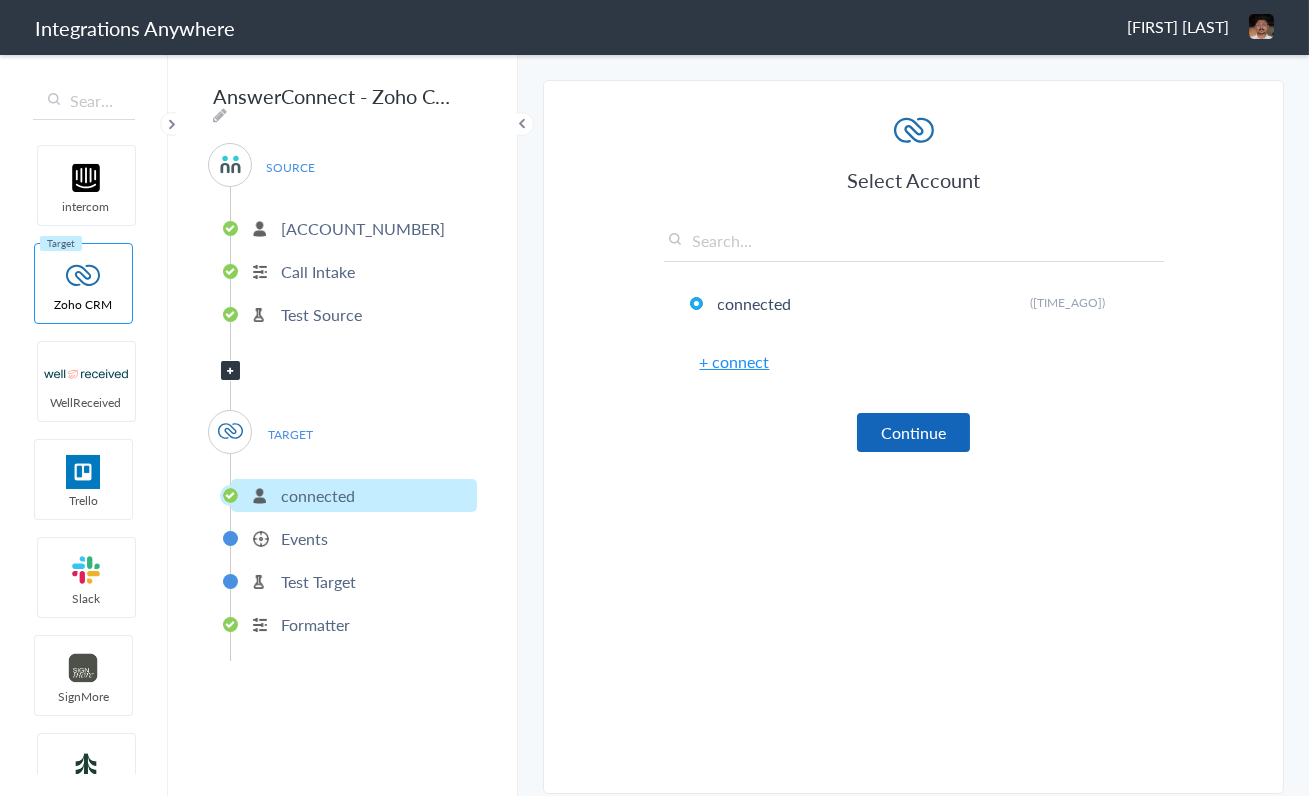 click on "Continue" at bounding box center [913, 432] 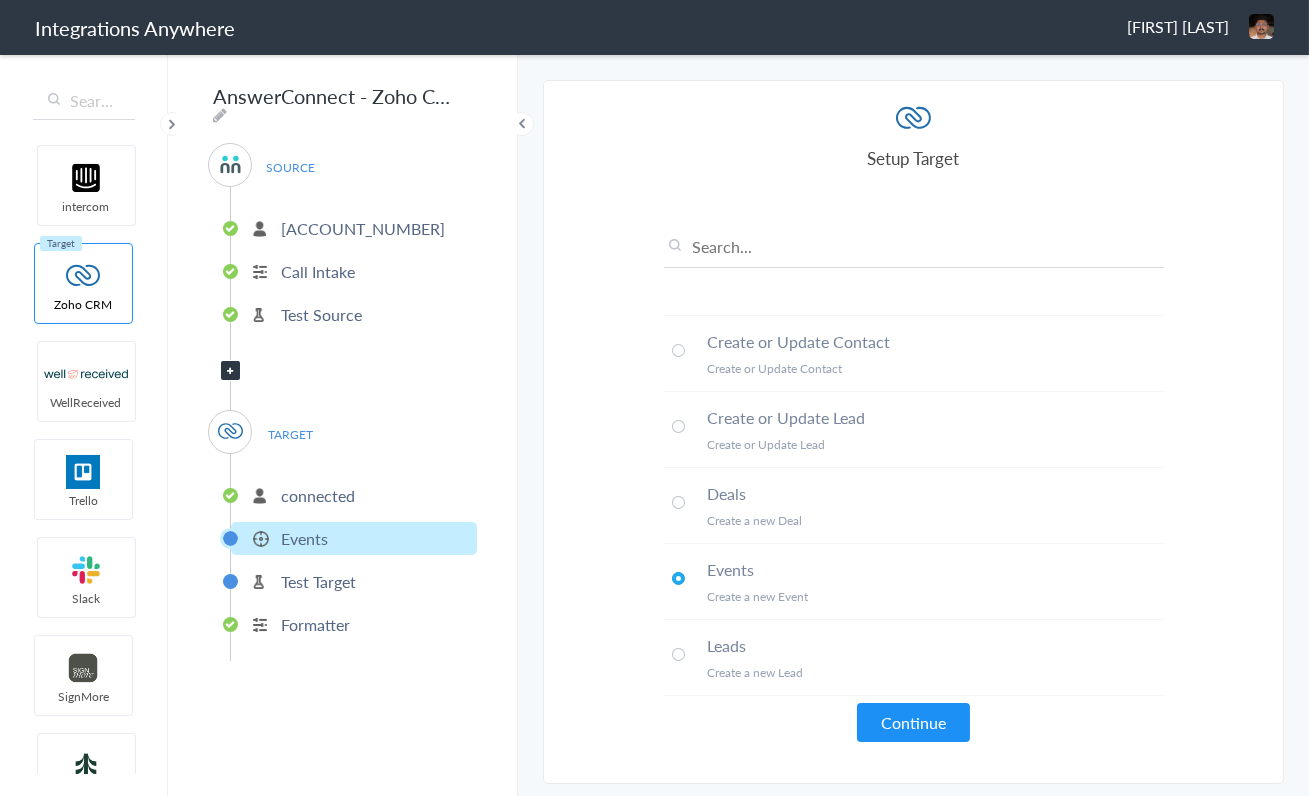 scroll, scrollTop: 357, scrollLeft: 0, axis: vertical 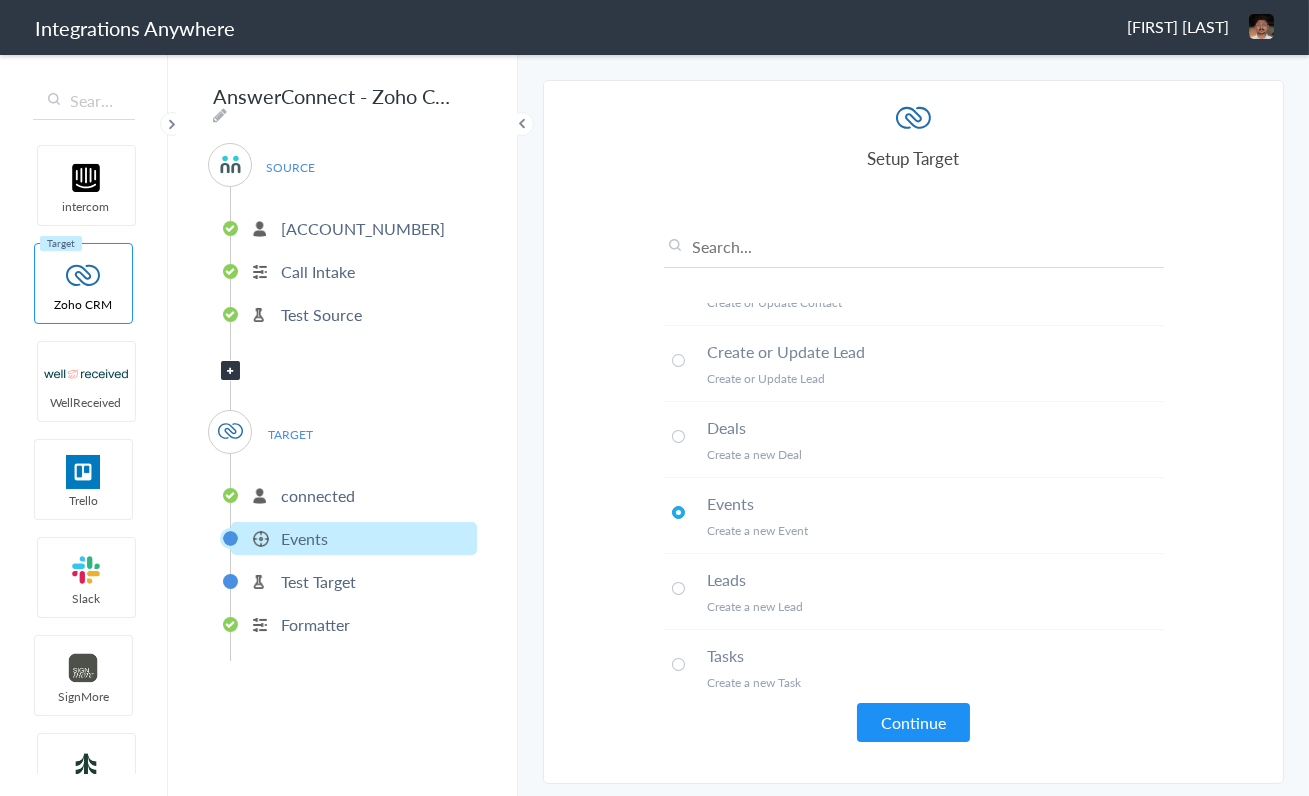 click on "Select Account [ACCOUNT_NUMBER] Rename Delete ([TIME_AGO]) + connect Continue Setup Source Call Intake Triggers when a new Call is taken Continue Test Source Test Source Test Failed
Select Account connected Rename Delete ([TIME_AGO]) + connect Continue Setup Target Accounts Create a new Account Calls Create a new Call Campaigns Create a new Campaign Contacts Create a new Contact Create or Update Contact Create or Update Contact Create or Update Lead Create or Update Lead Deals Create a new Deal Events Create a new Event Leads Create a new Lead Tasks Create a new Task Continue Test Integration Call Intake Create or Update Lead View test data Your Integration has been set up.Trigger the switch to activate your Integration Test Skip Test Return to Dashboard or Test Failed" at bounding box center [913, 432] 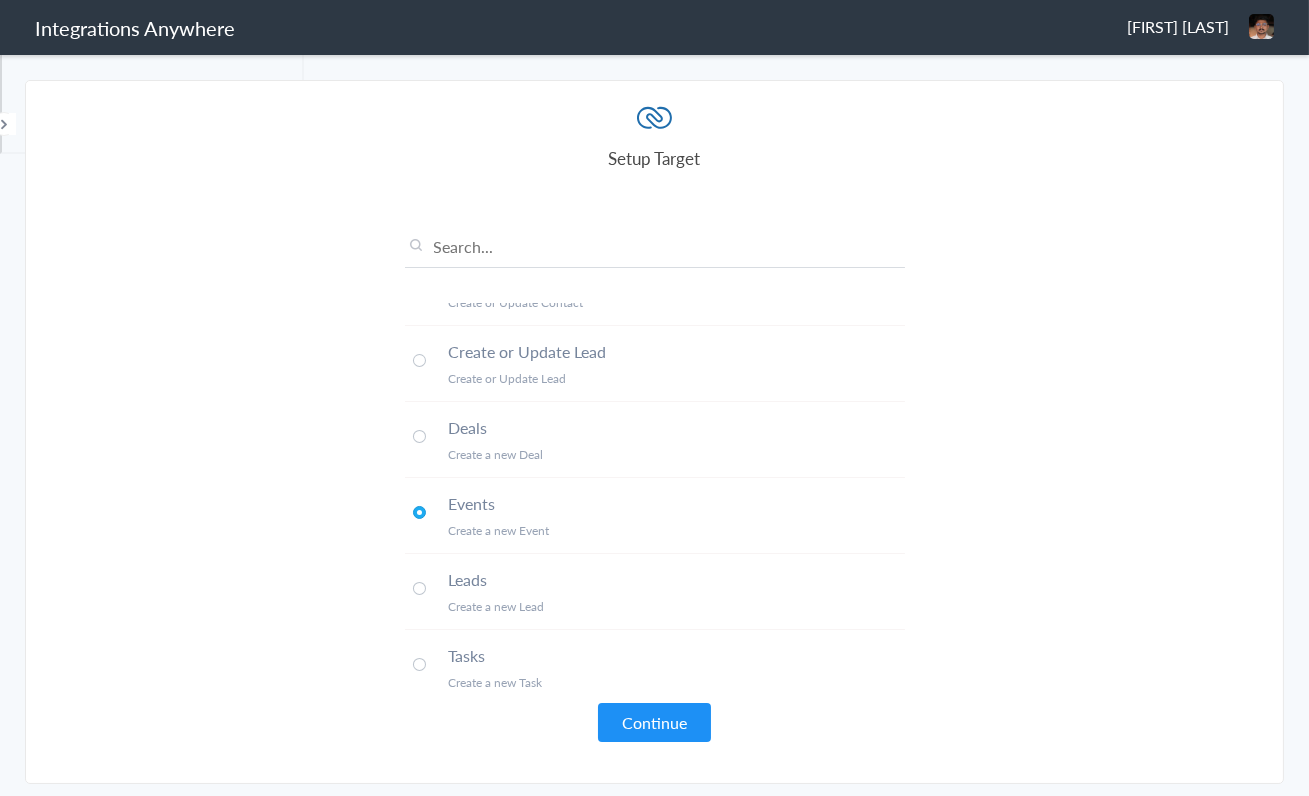 click at bounding box center (4, 124) 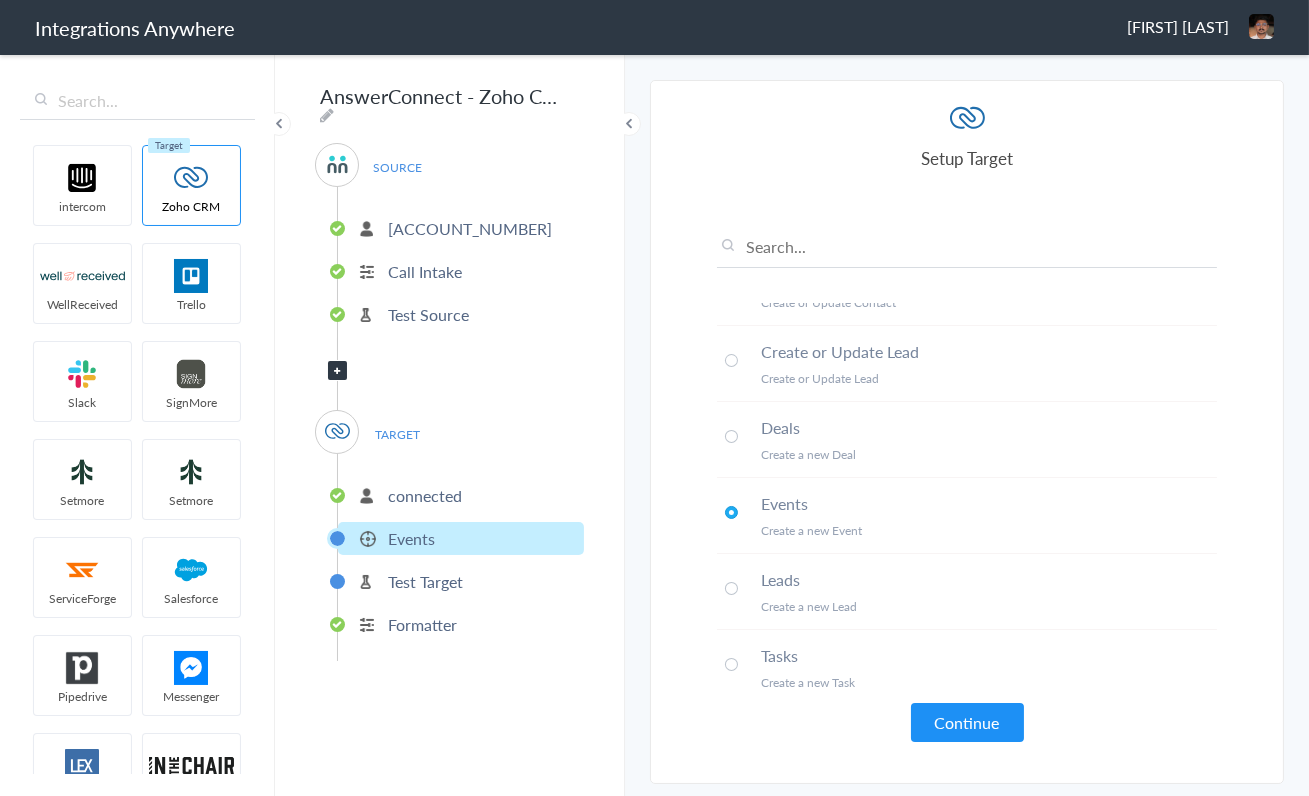 click on "[ACCOUNT_NUMBER]" at bounding box center (470, 228) 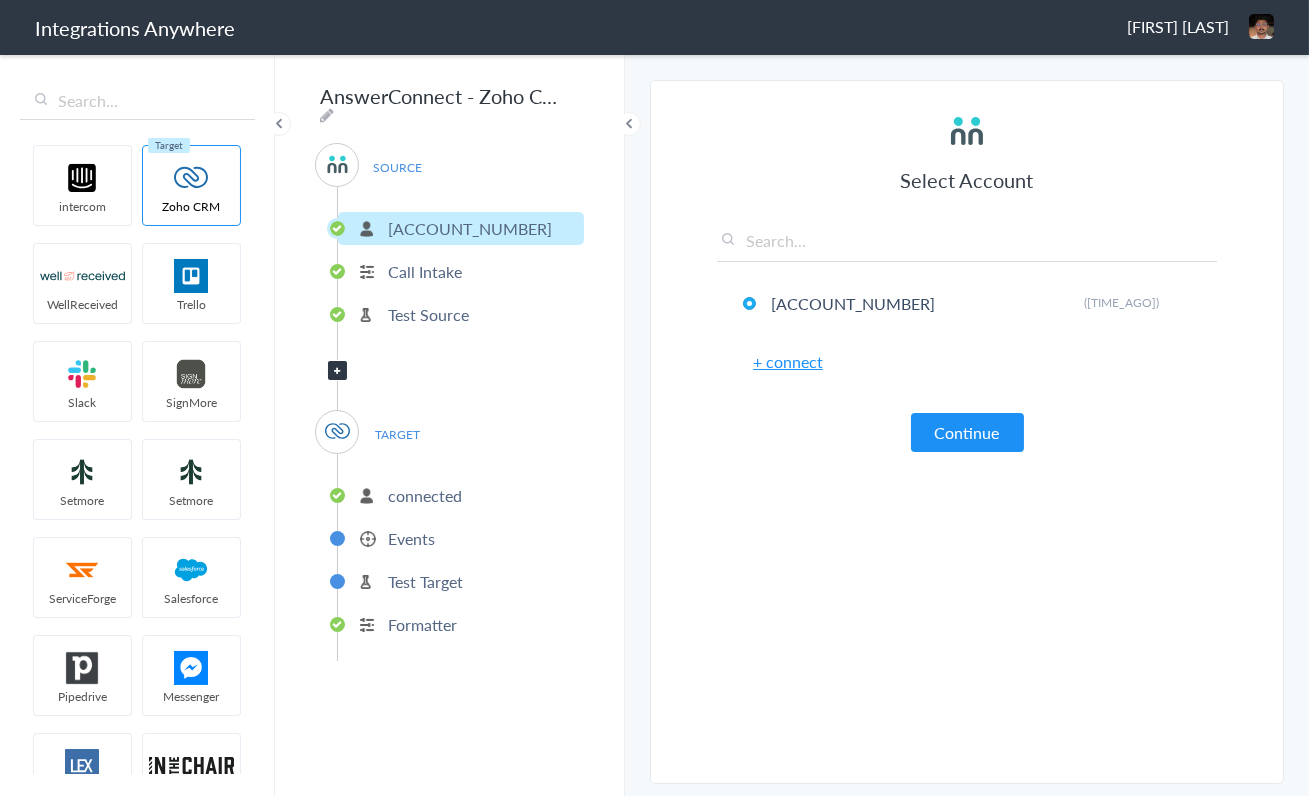 click on "Call Intake" at bounding box center (461, 271) 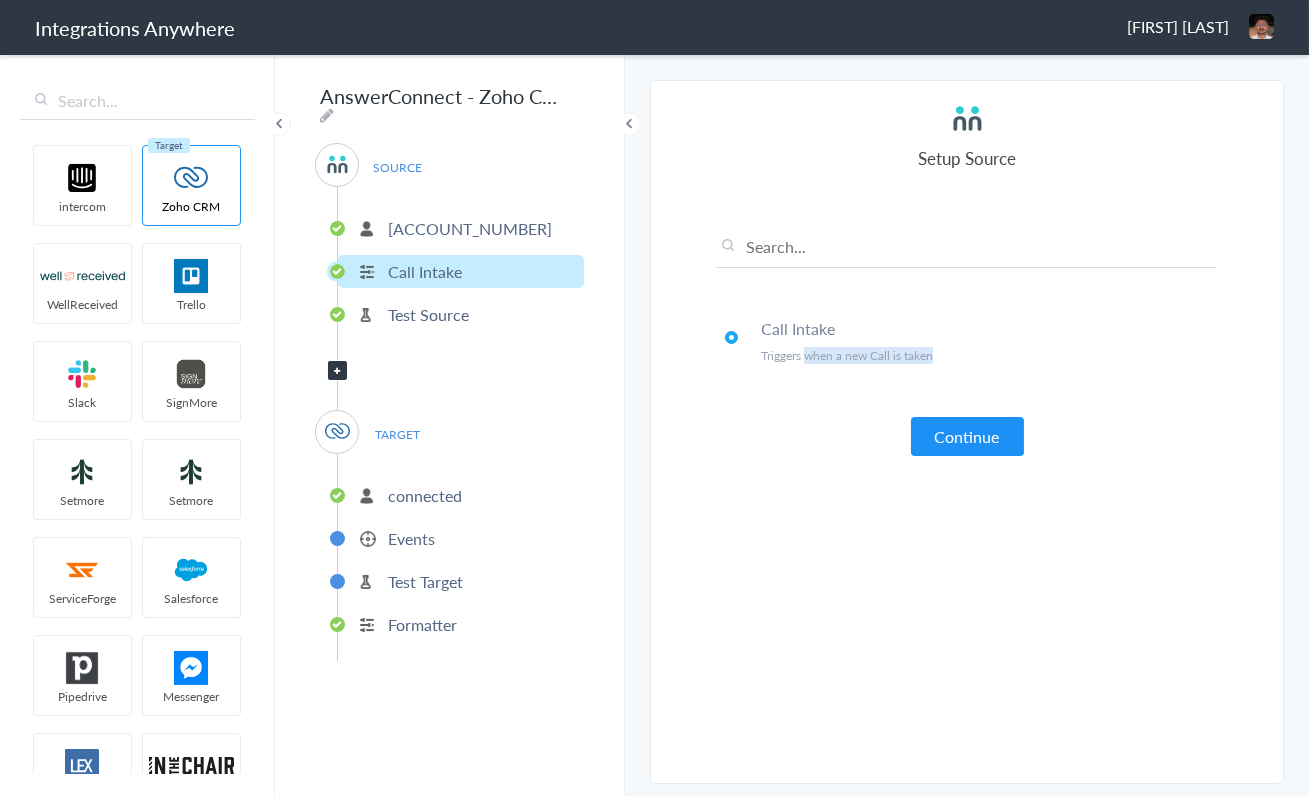 drag, startPoint x: 935, startPoint y: 356, endPoint x: 807, endPoint y: 356, distance: 128 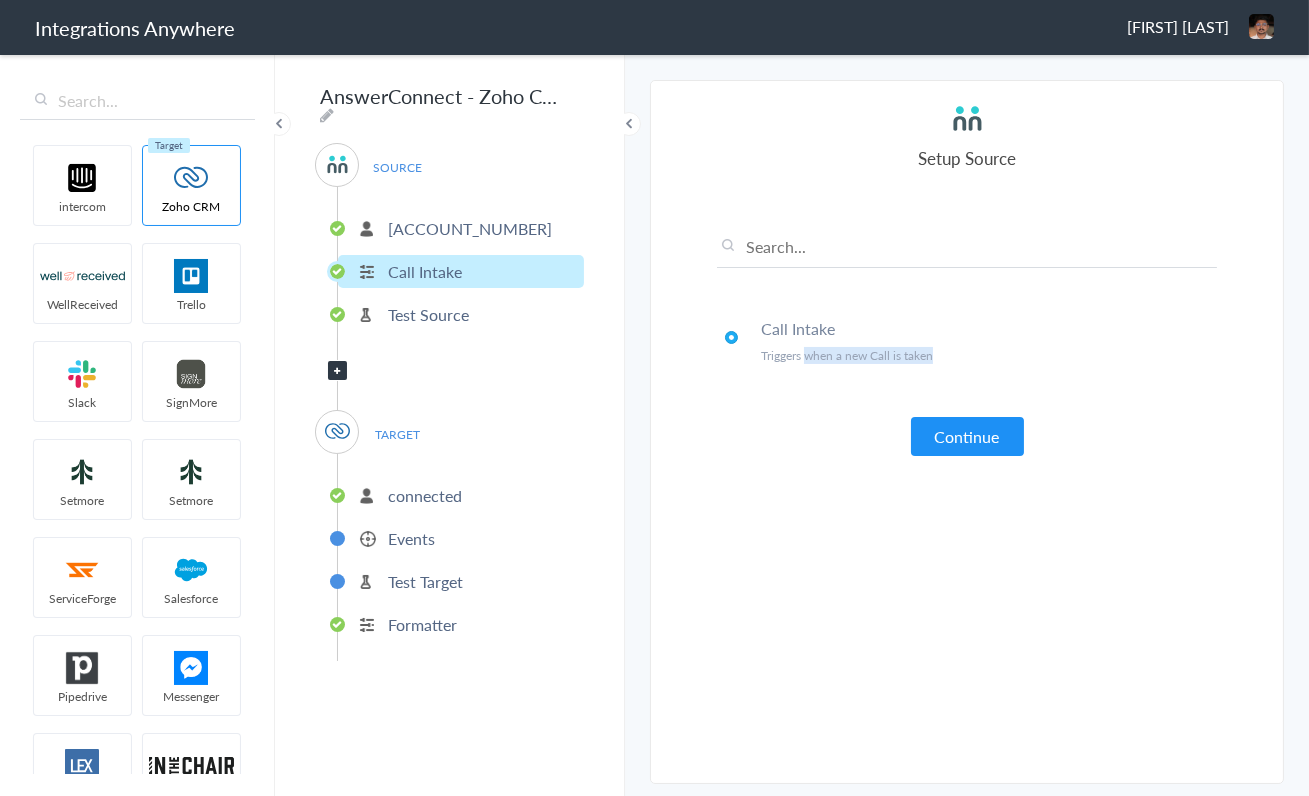 click on "Triggers when a new Call is taken" at bounding box center [989, 355] 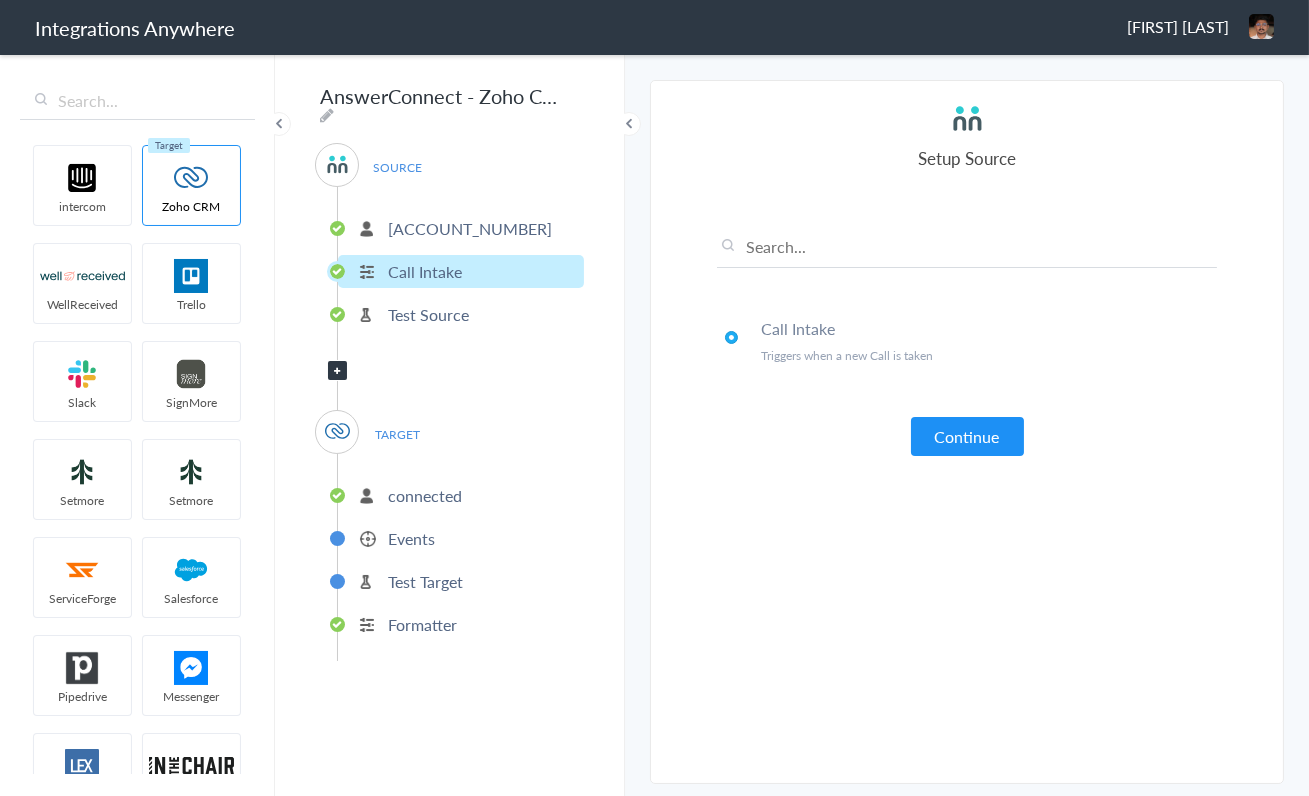 click on "TARGET" at bounding box center [398, 434] 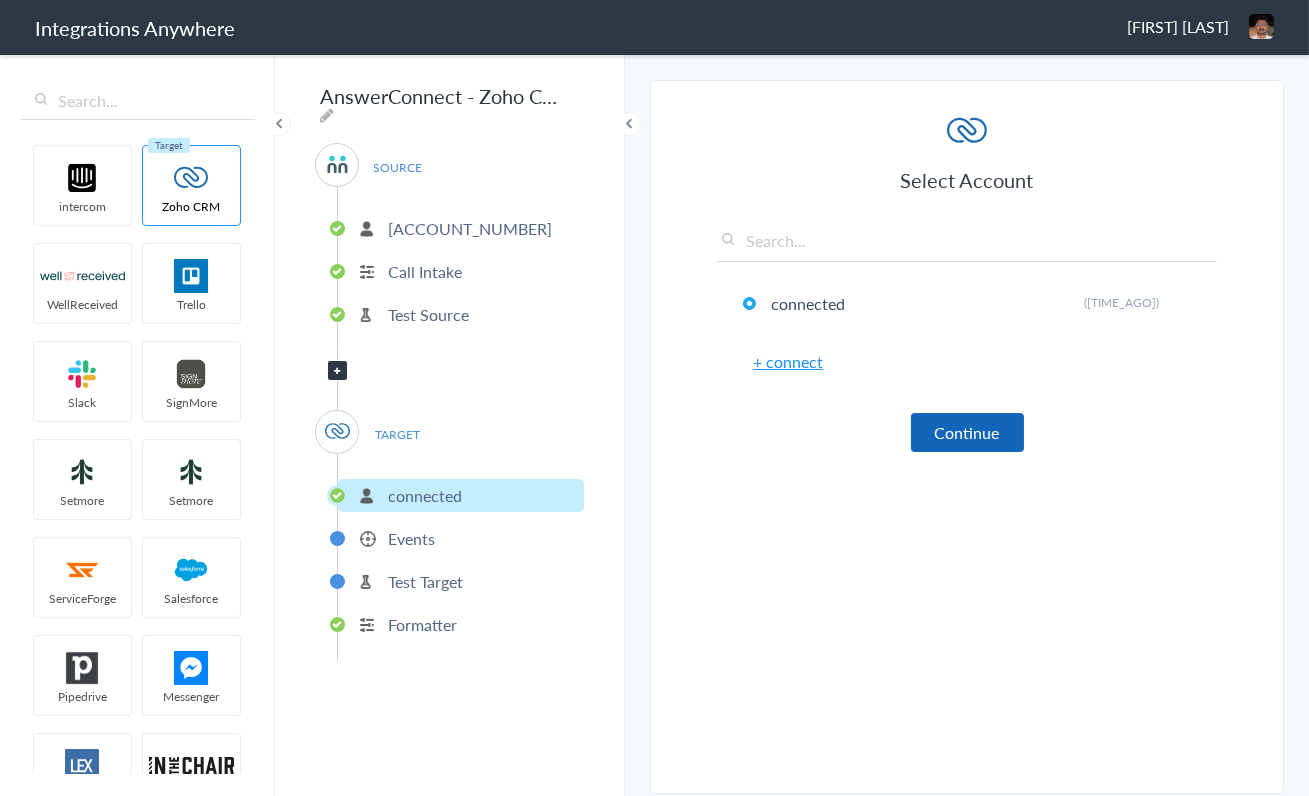 click on "Continue" at bounding box center [967, 432] 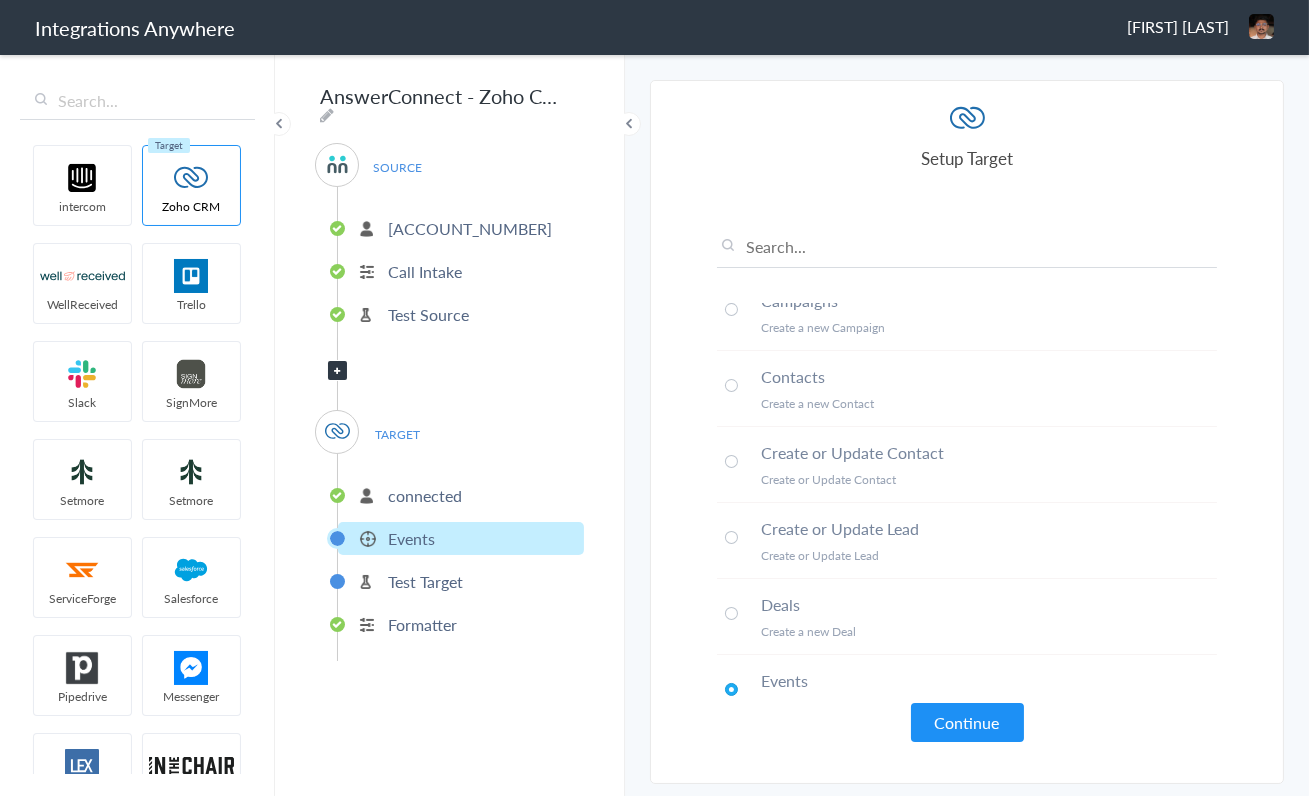 scroll, scrollTop: 357, scrollLeft: 0, axis: vertical 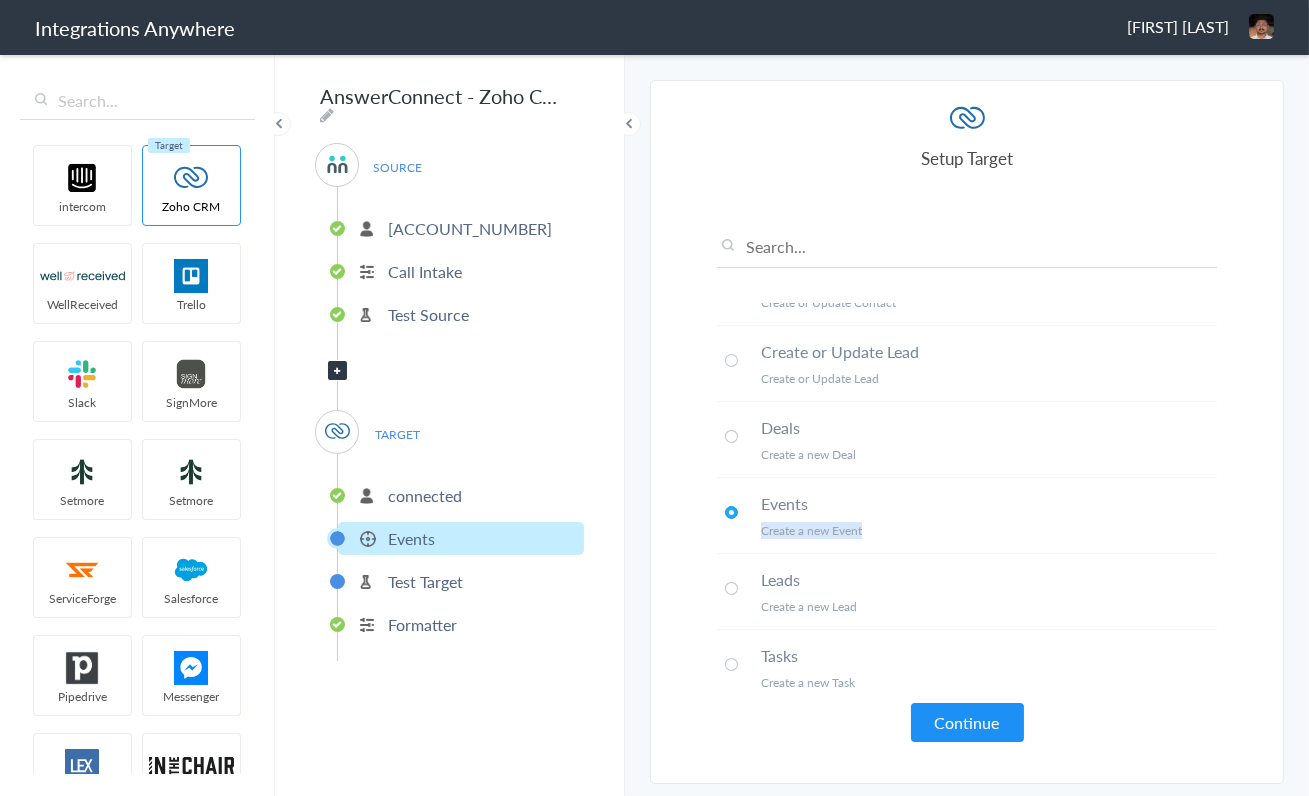drag, startPoint x: 867, startPoint y: 521, endPoint x: 762, endPoint y: 512, distance: 105.38501 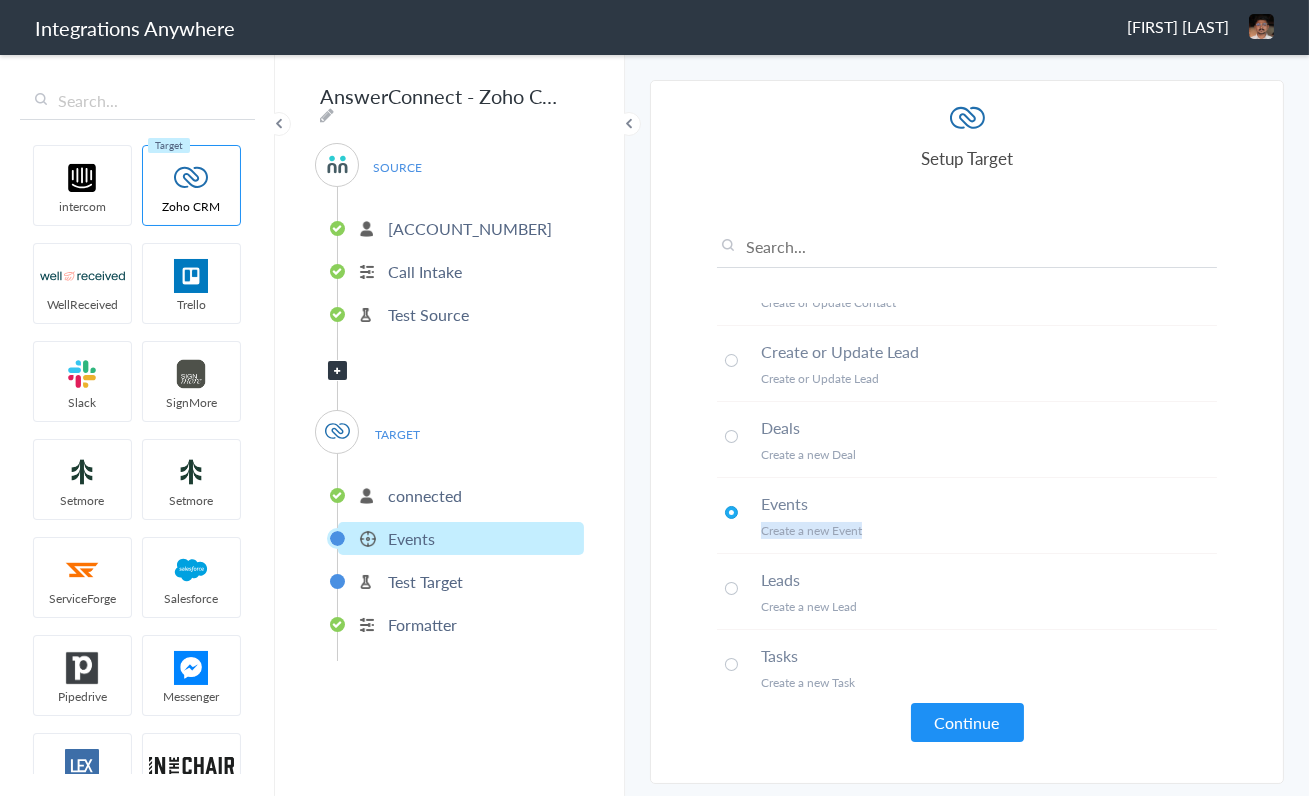 click on "Events Create a new Event" at bounding box center (967, 516) 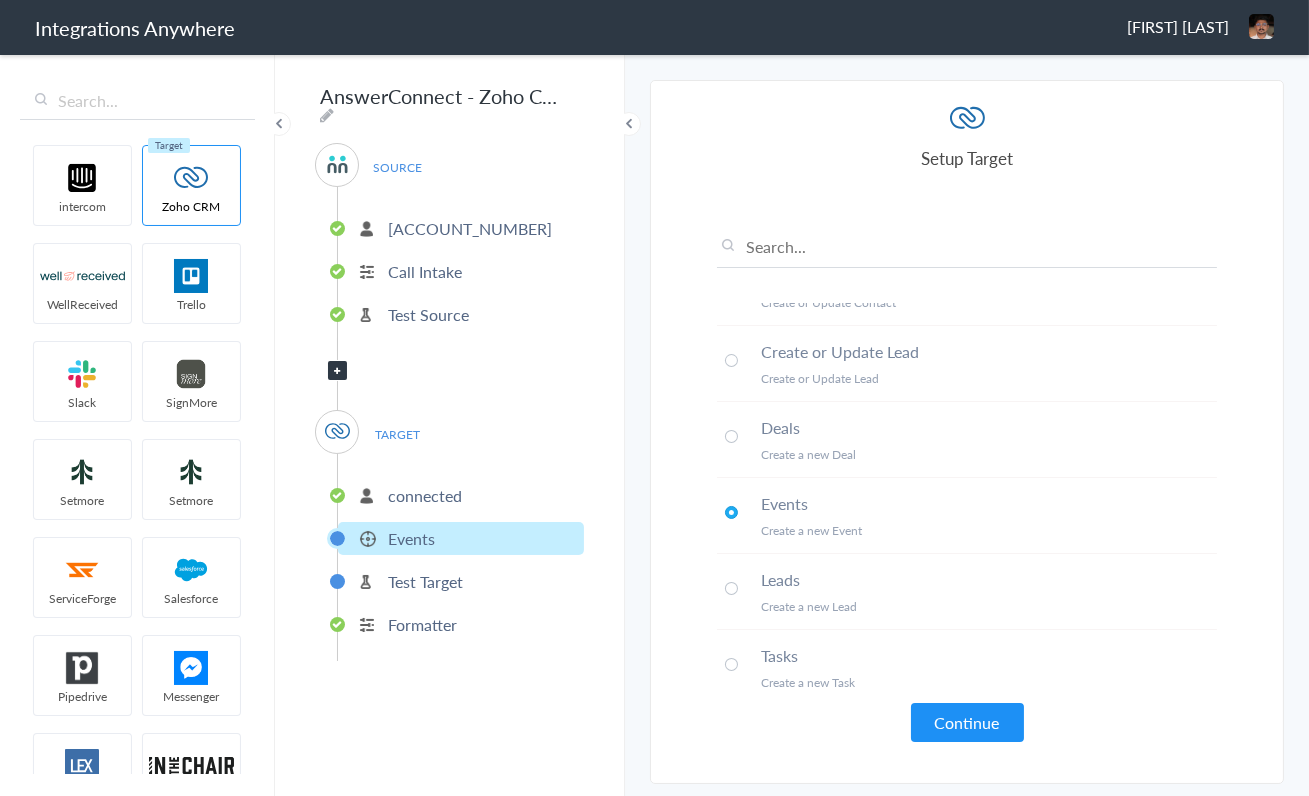 click on "Test Target" at bounding box center [425, 581] 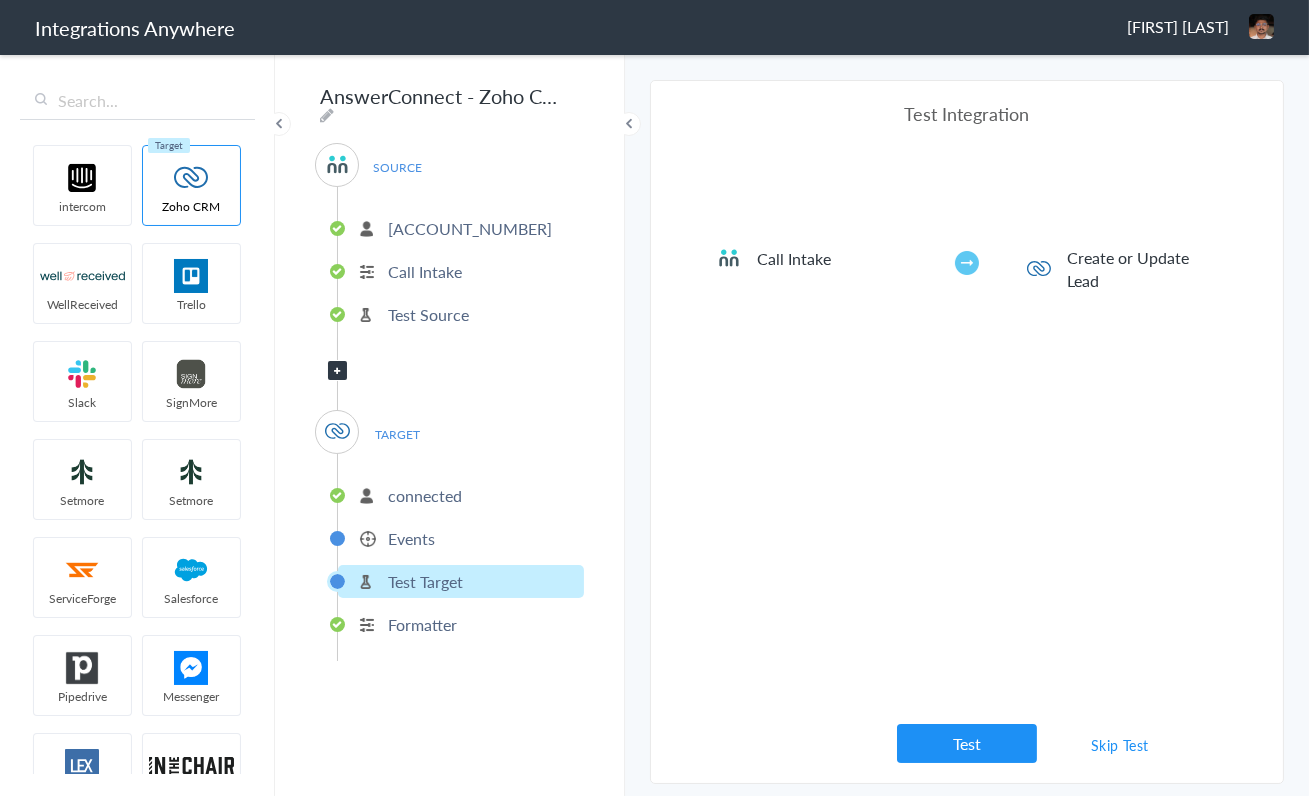 click on "Test Source" at bounding box center (428, 314) 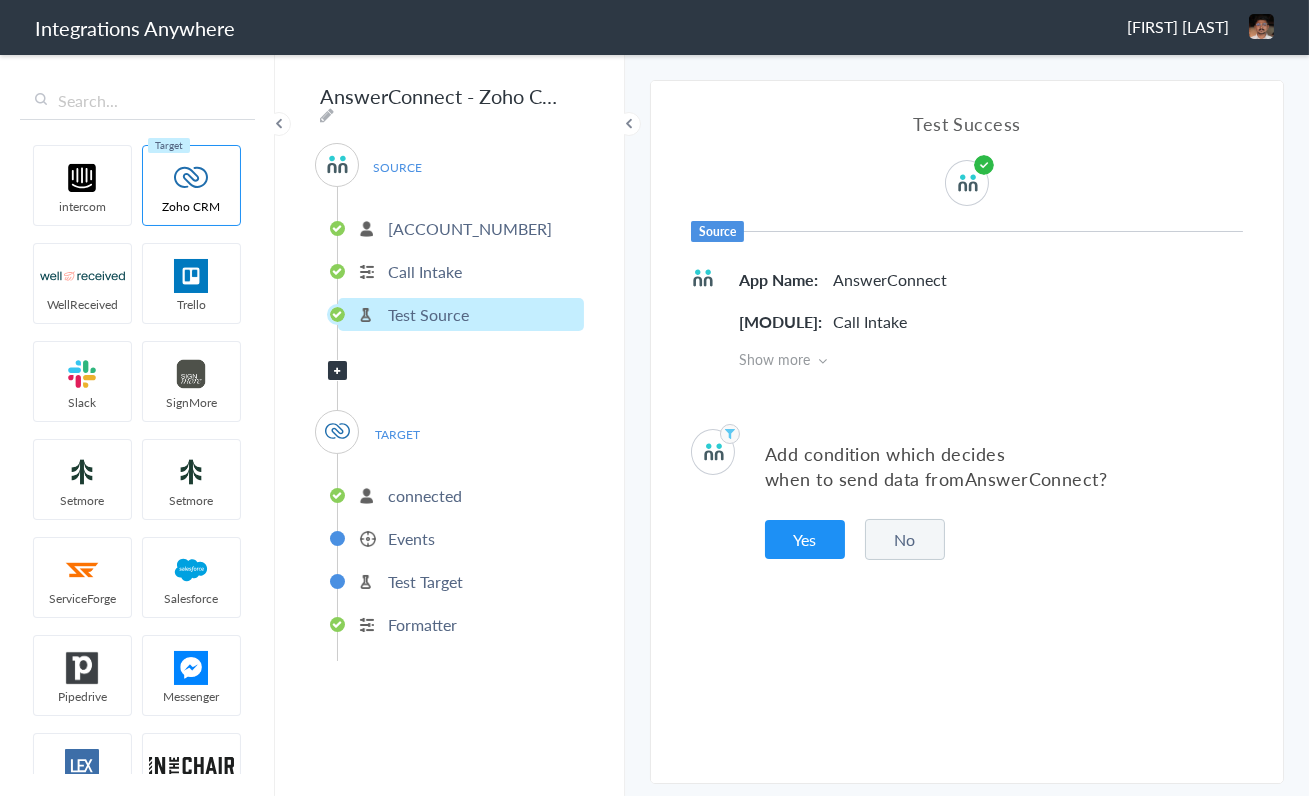 click on "Test Target" at bounding box center (425, 581) 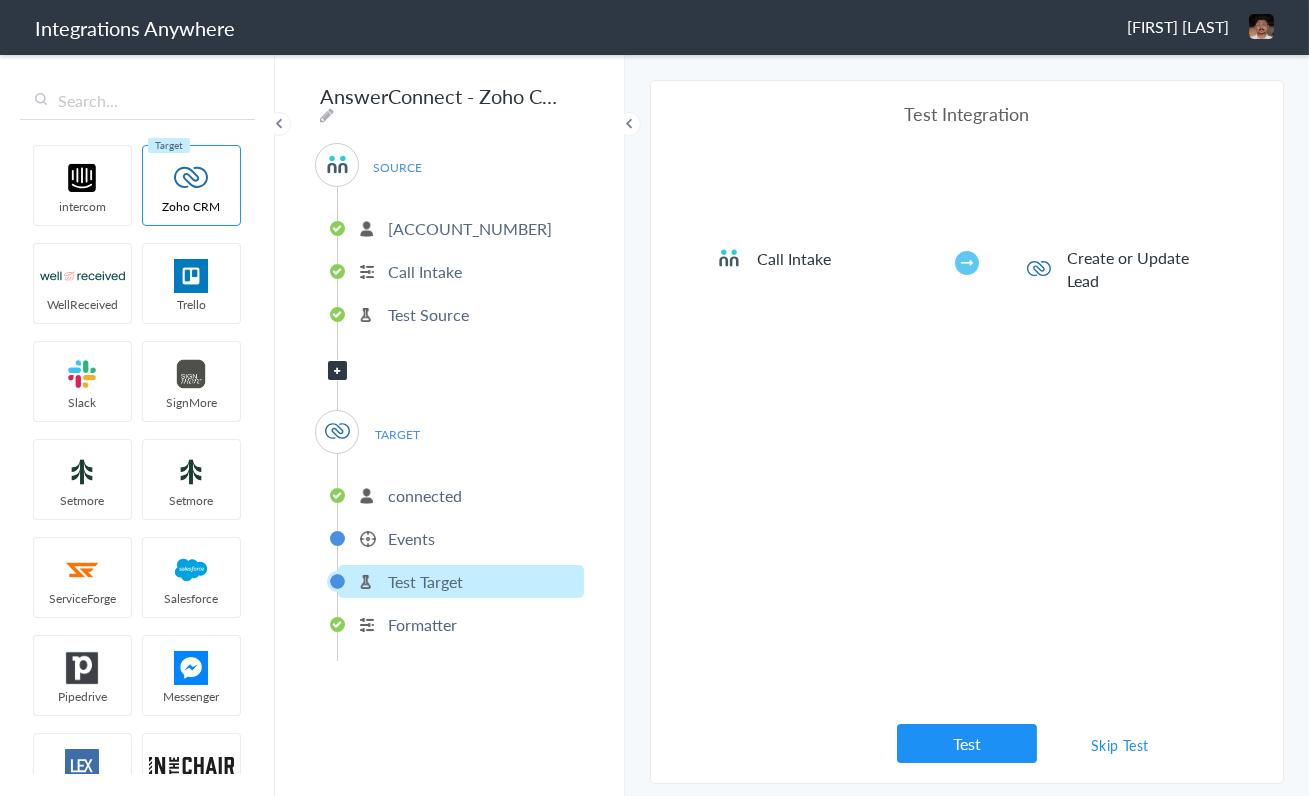 click on "Test Source" at bounding box center (428, 314) 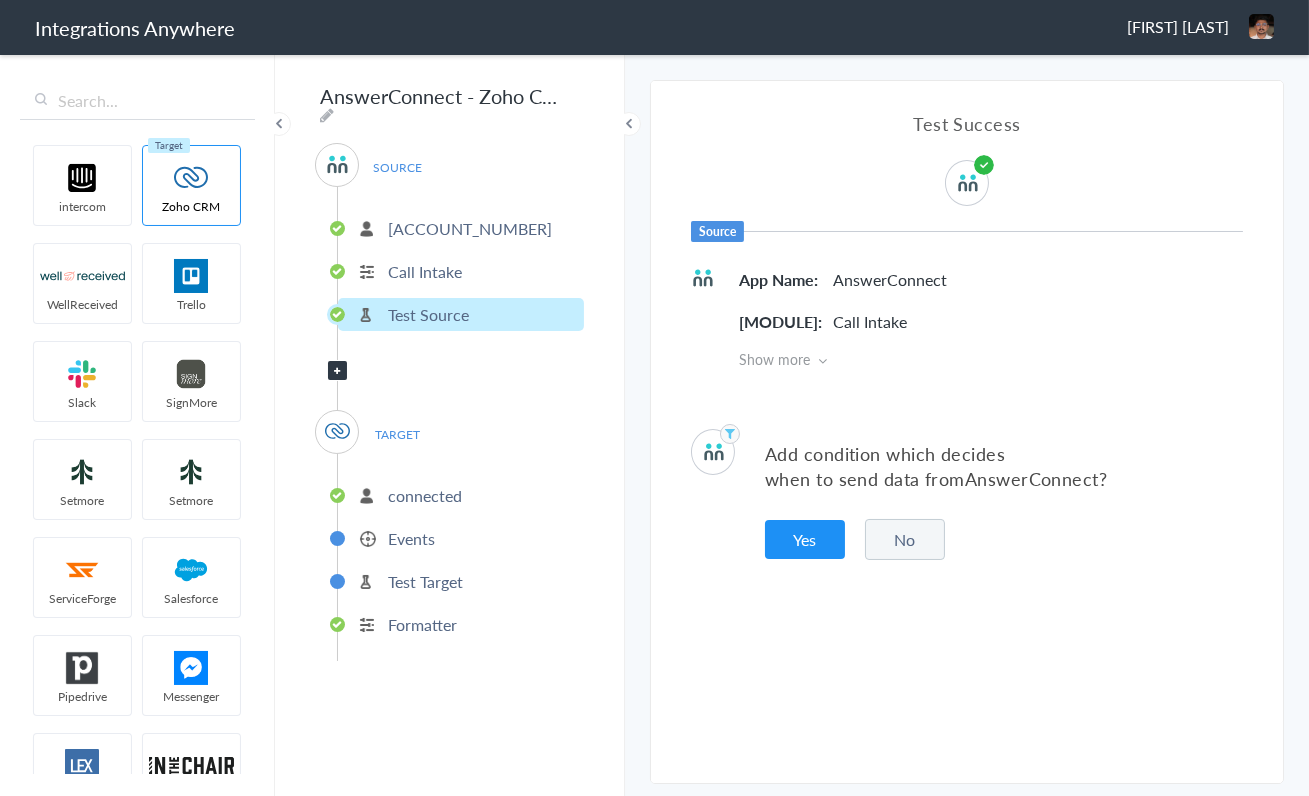 click on "Formatter" at bounding box center [422, 624] 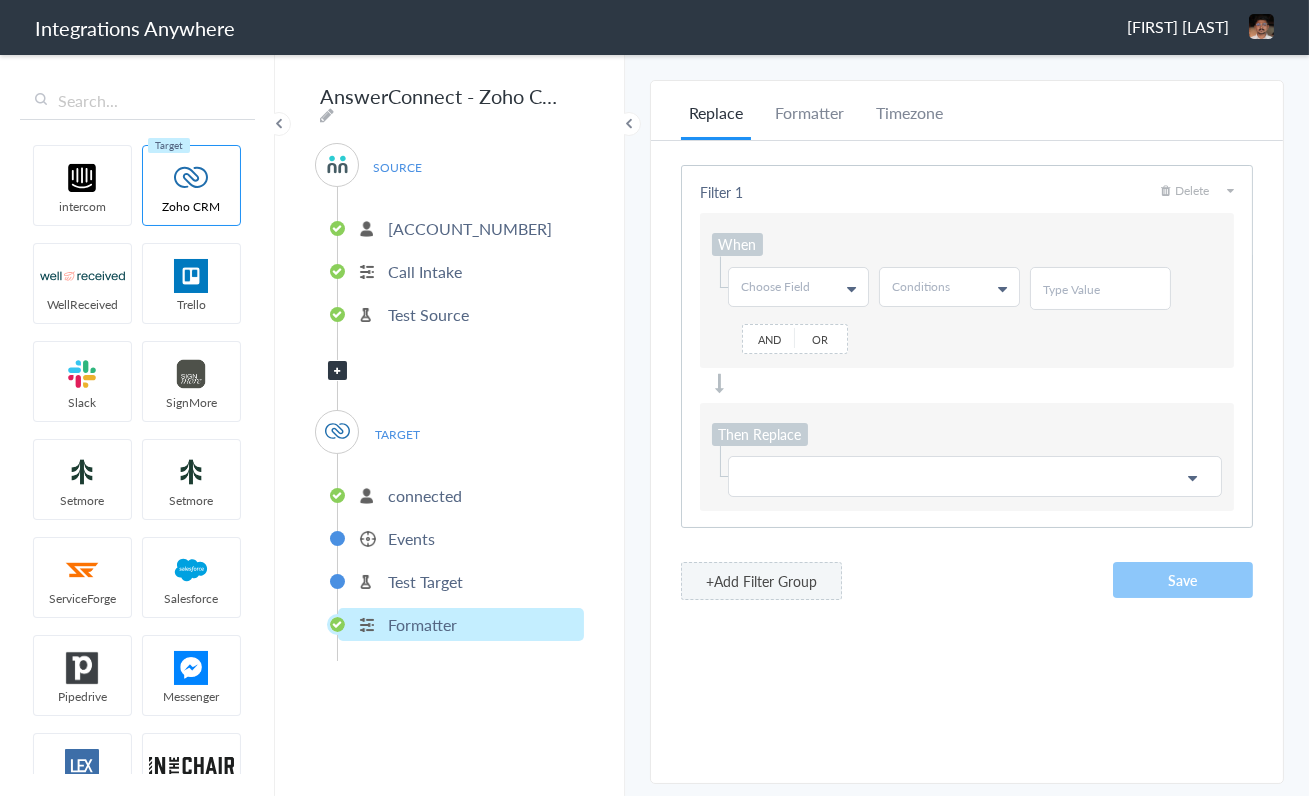 click on "Test Target" at bounding box center [425, 581] 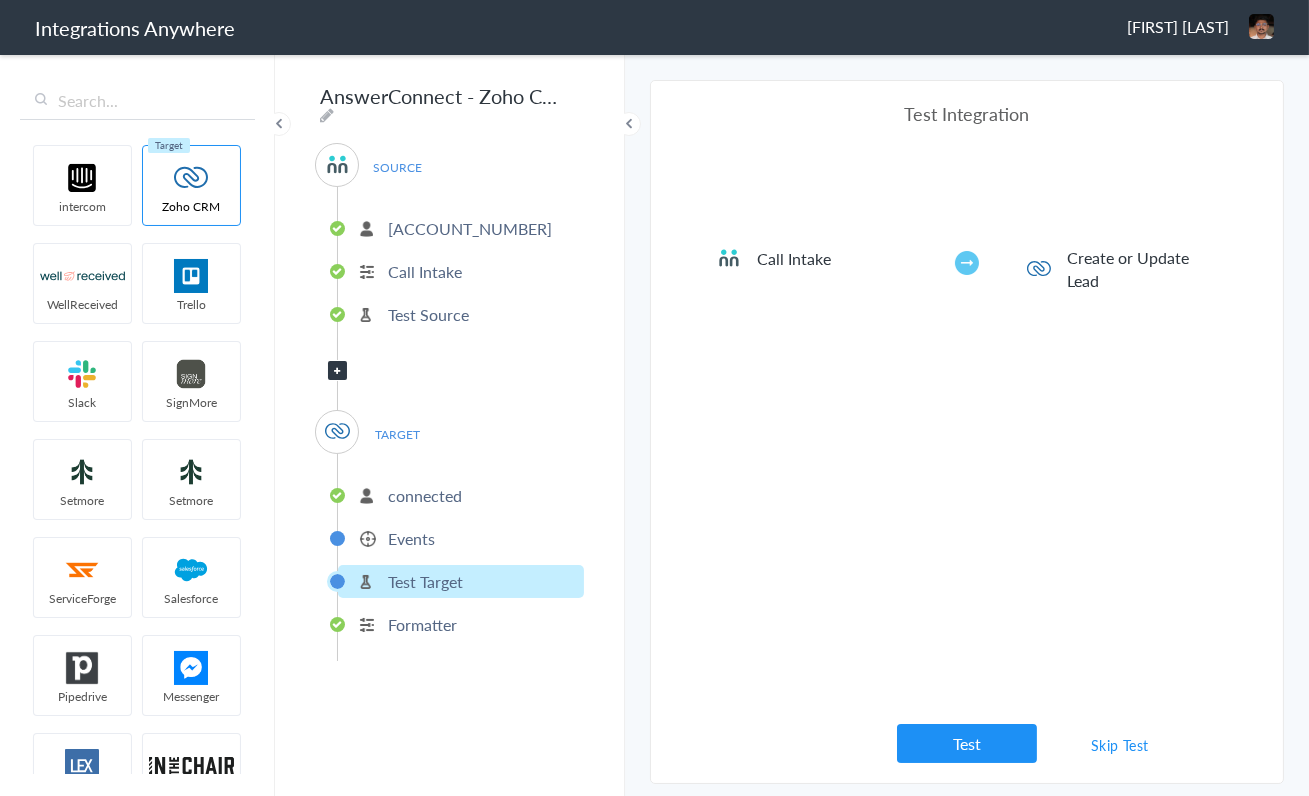 click on "Formatter" at bounding box center [422, 624] 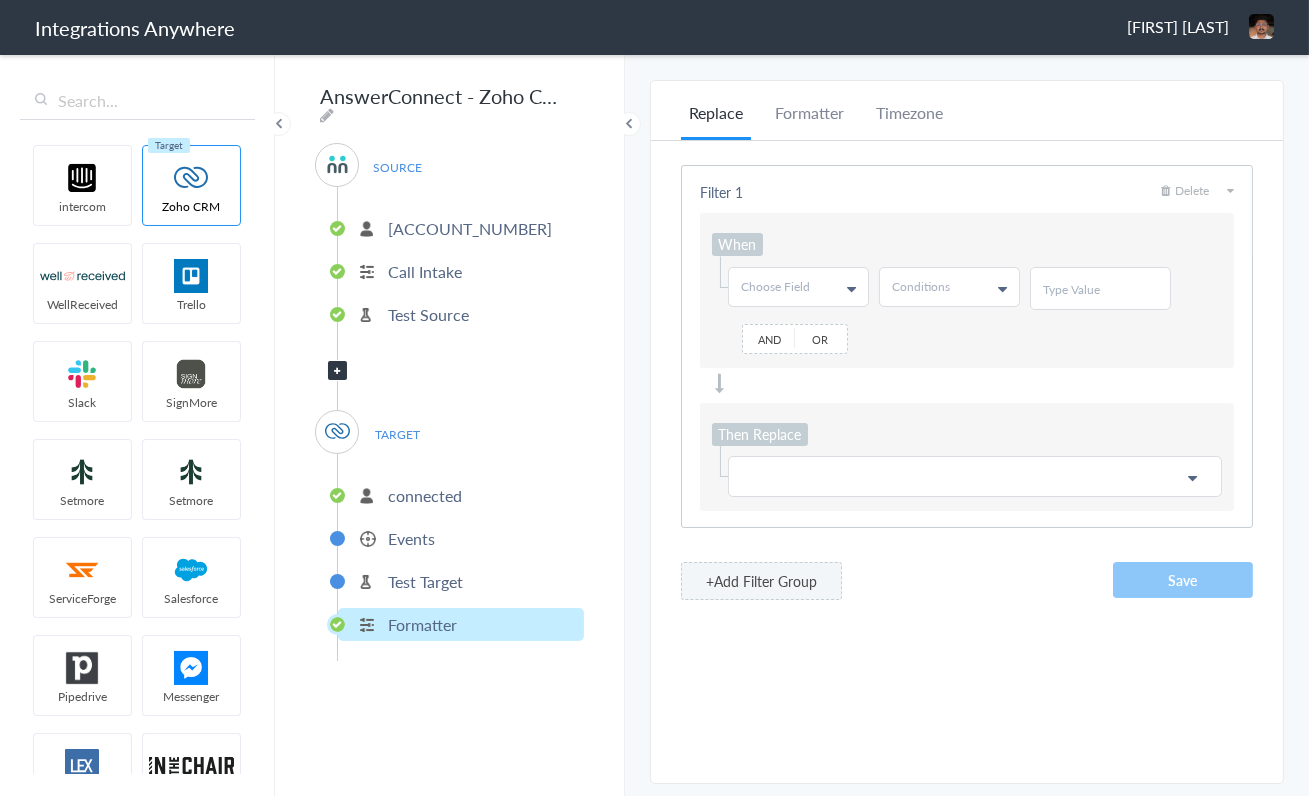 click on "connected Events Test Target Formatter" at bounding box center [460, 557] 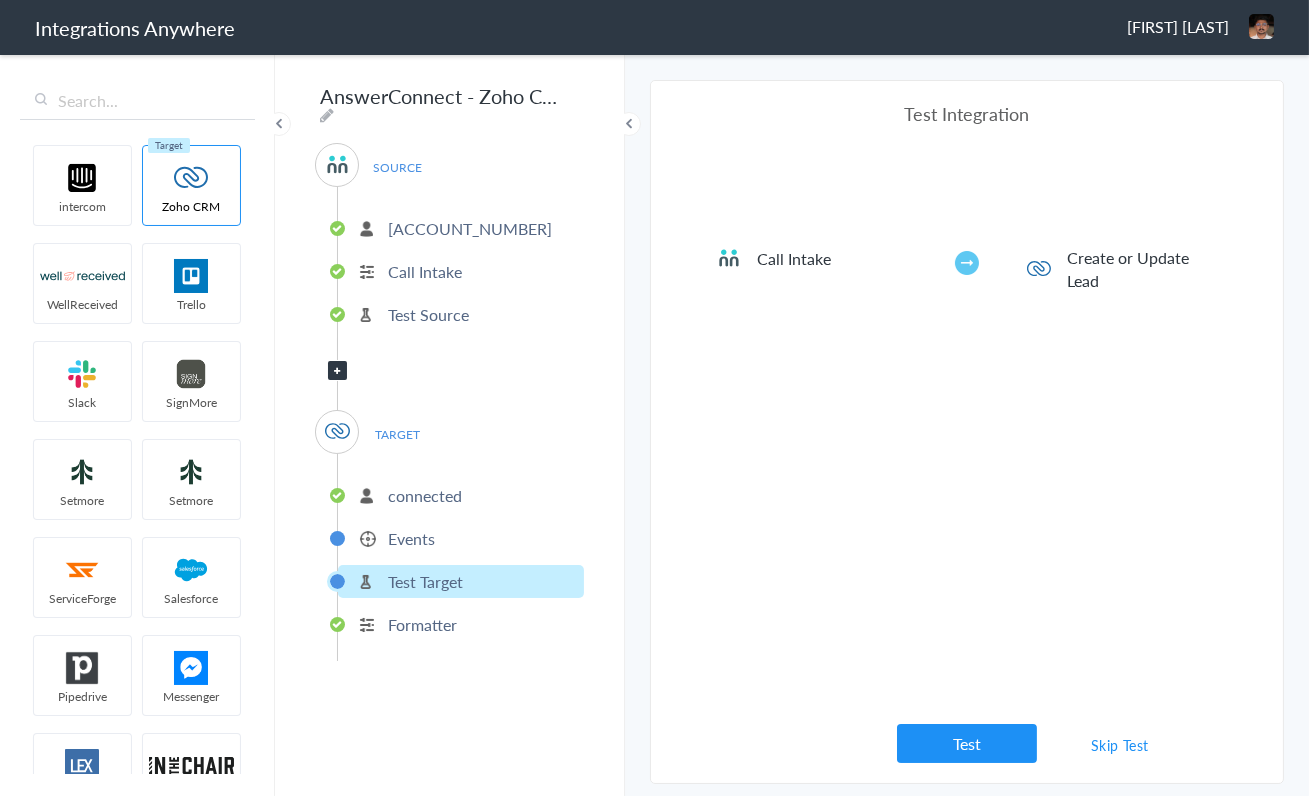 click on "Events" at bounding box center [411, 538] 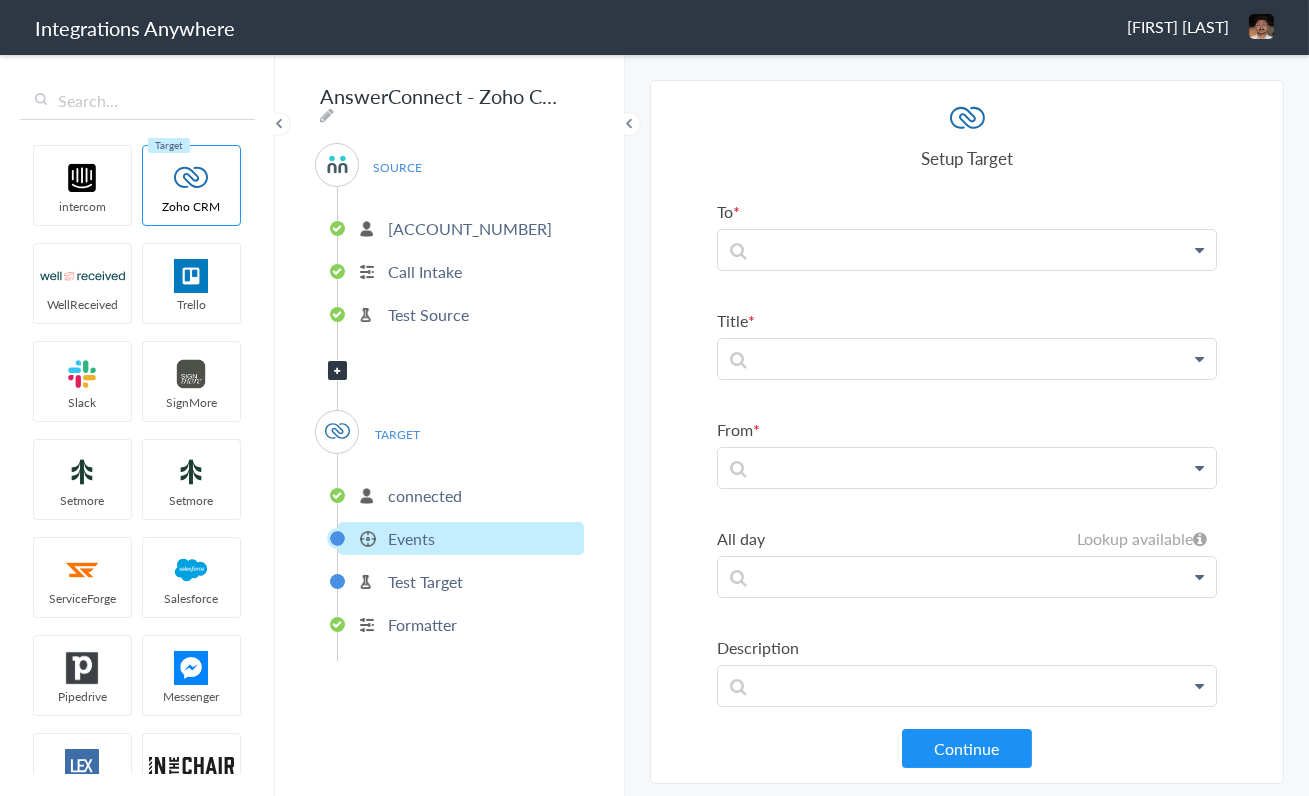 click on "Test Target" at bounding box center (425, 581) 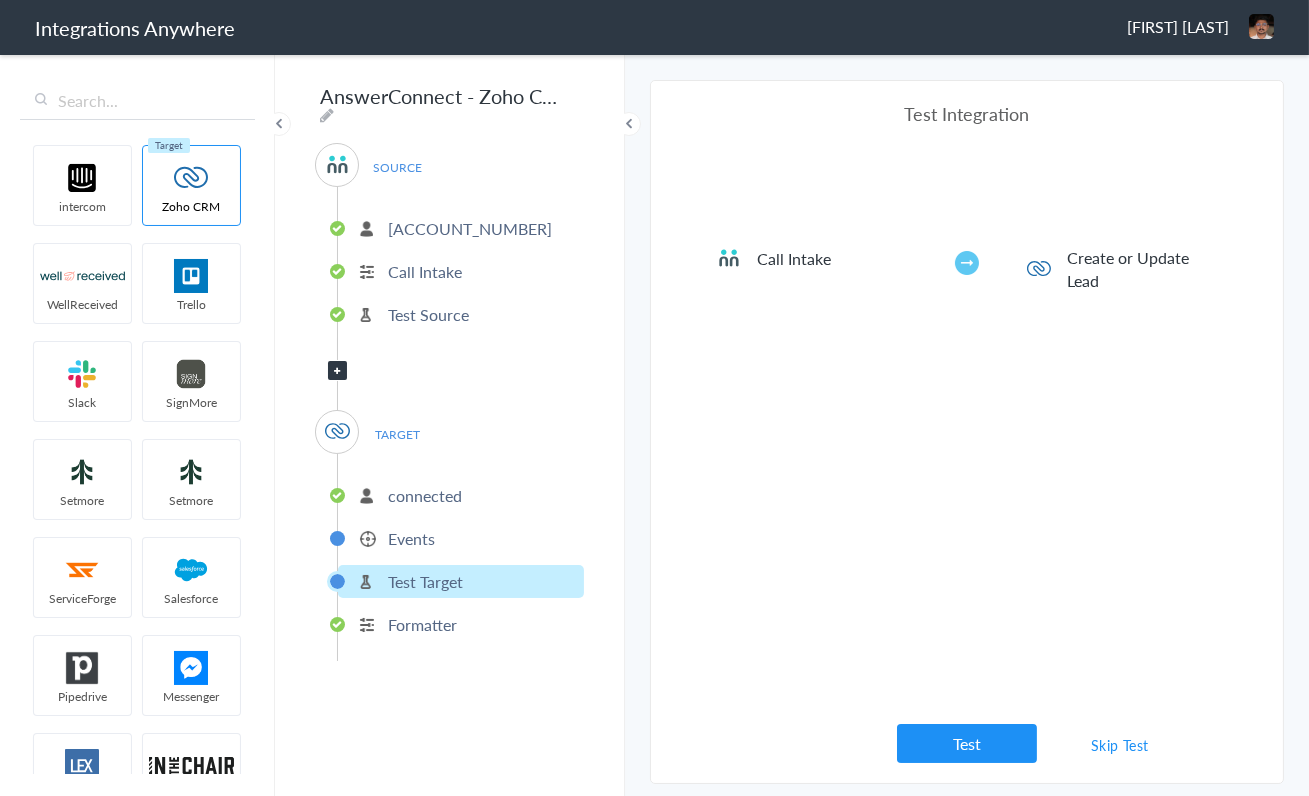 click on "connected" at bounding box center (425, 495) 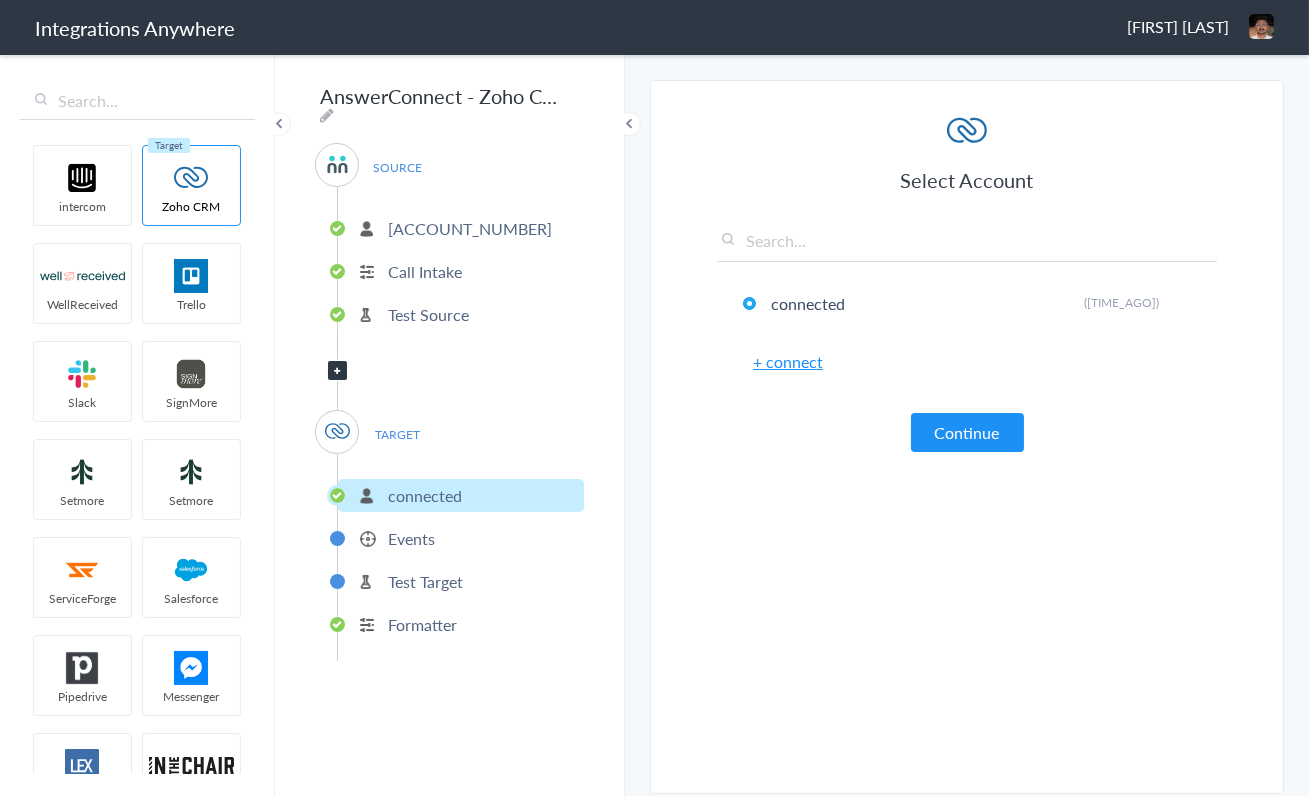 click on "AnswerConnect - Zoho CRM
SOURCE [ACCOUNT_NUMBER] Call Intake Test Source
Filter
Applied
TARGET connected Events Test Target Formatter" at bounding box center [450, 424] 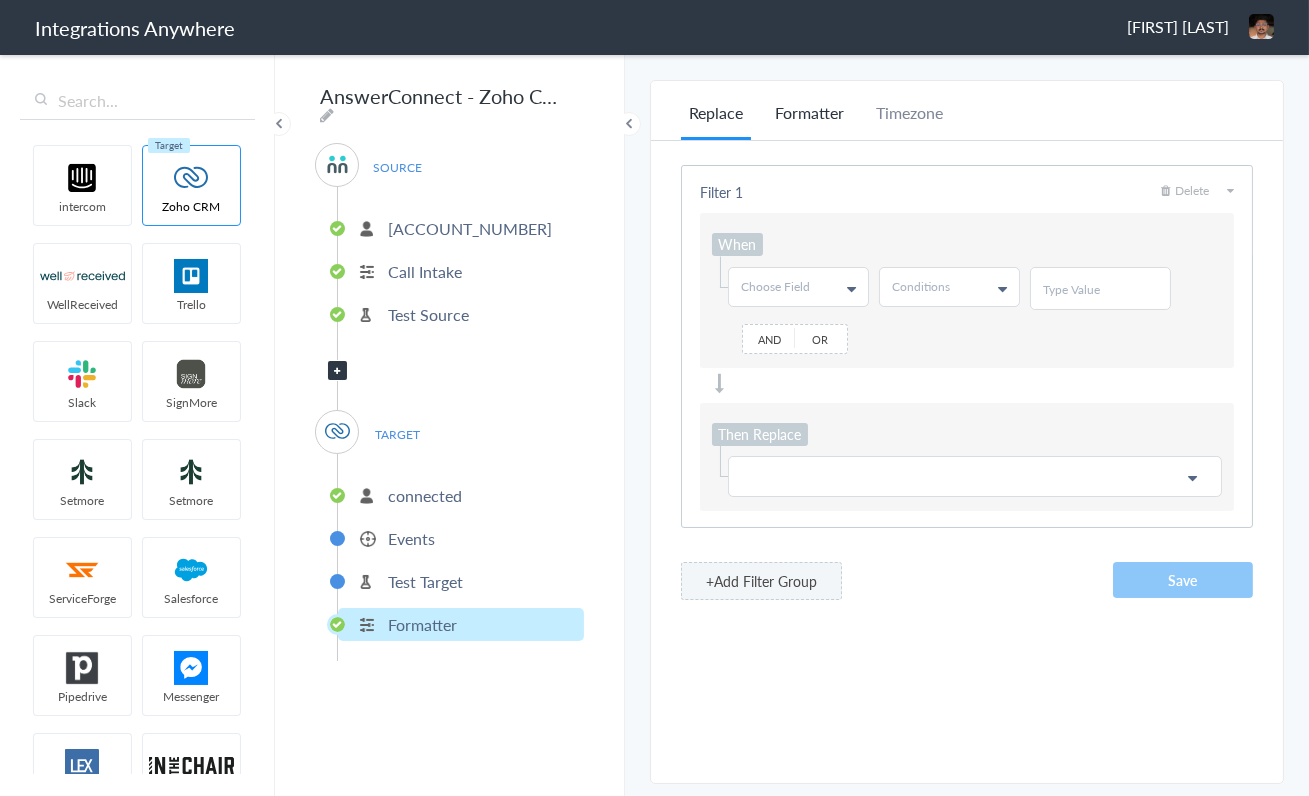 click on "Formatter" at bounding box center (809, 120) 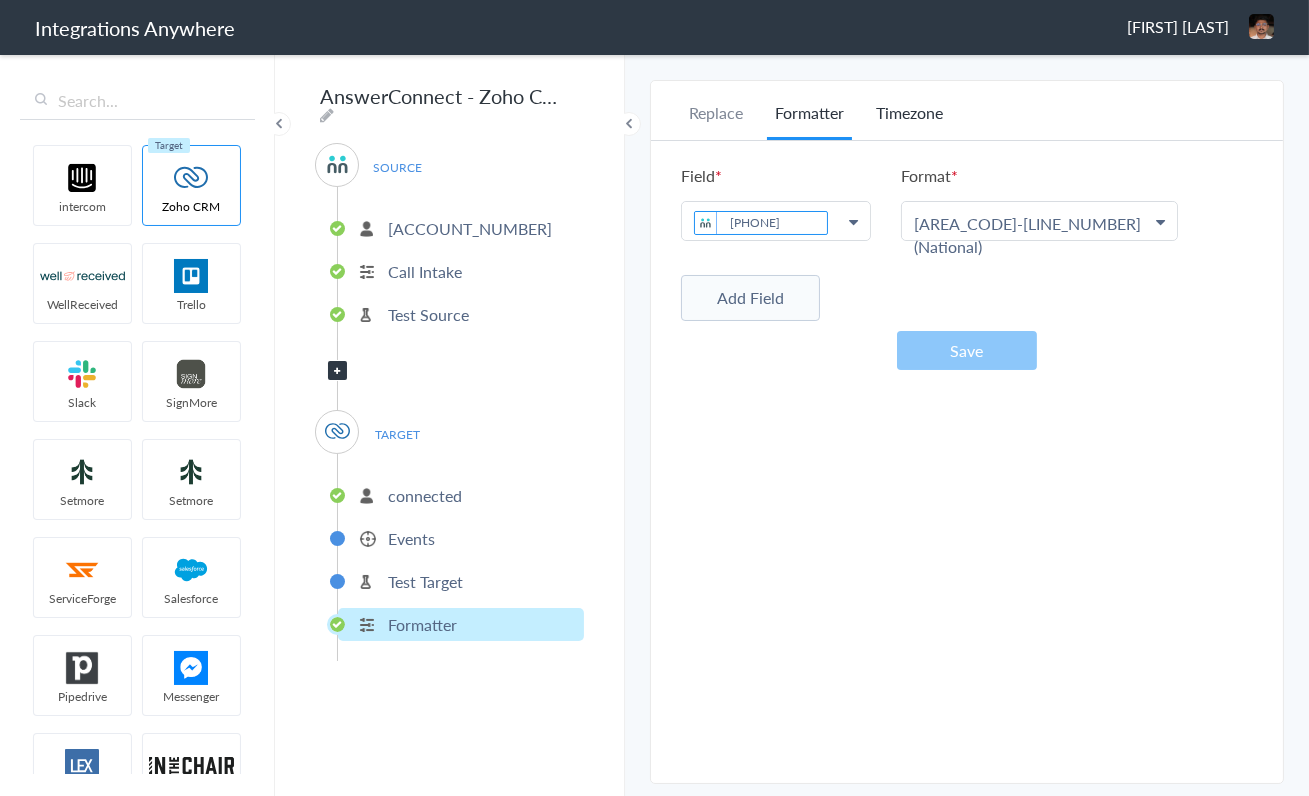 click on "Timezone" at bounding box center (909, 120) 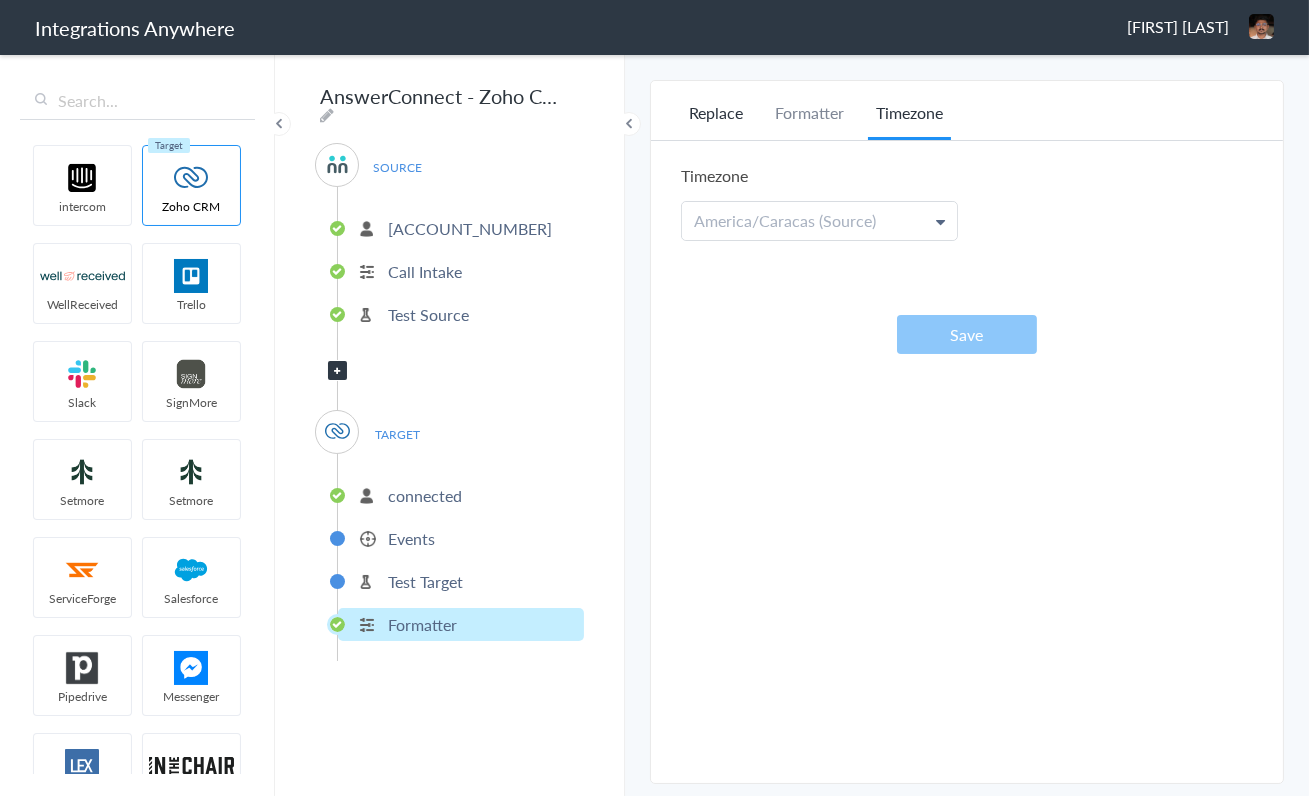 click on "Replace" at bounding box center [716, 120] 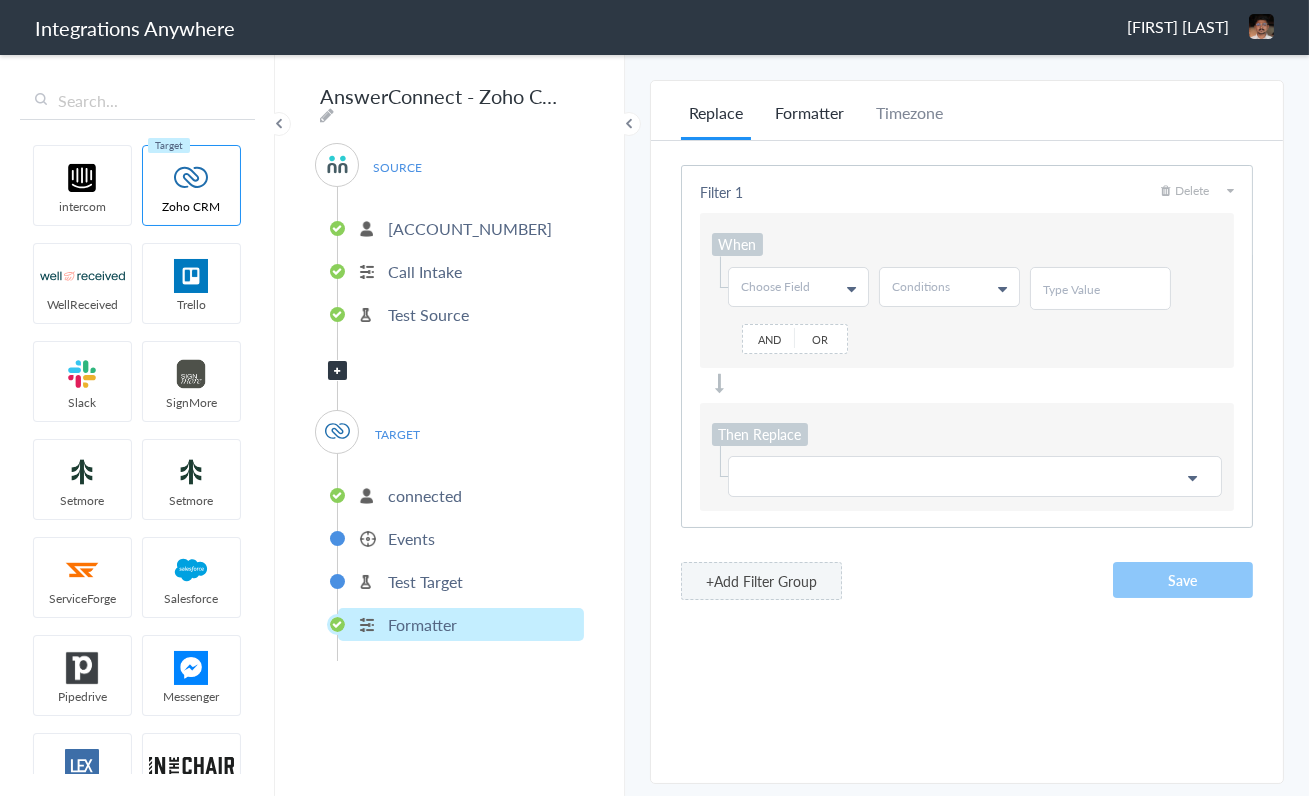 click on "Formatter" at bounding box center [809, 120] 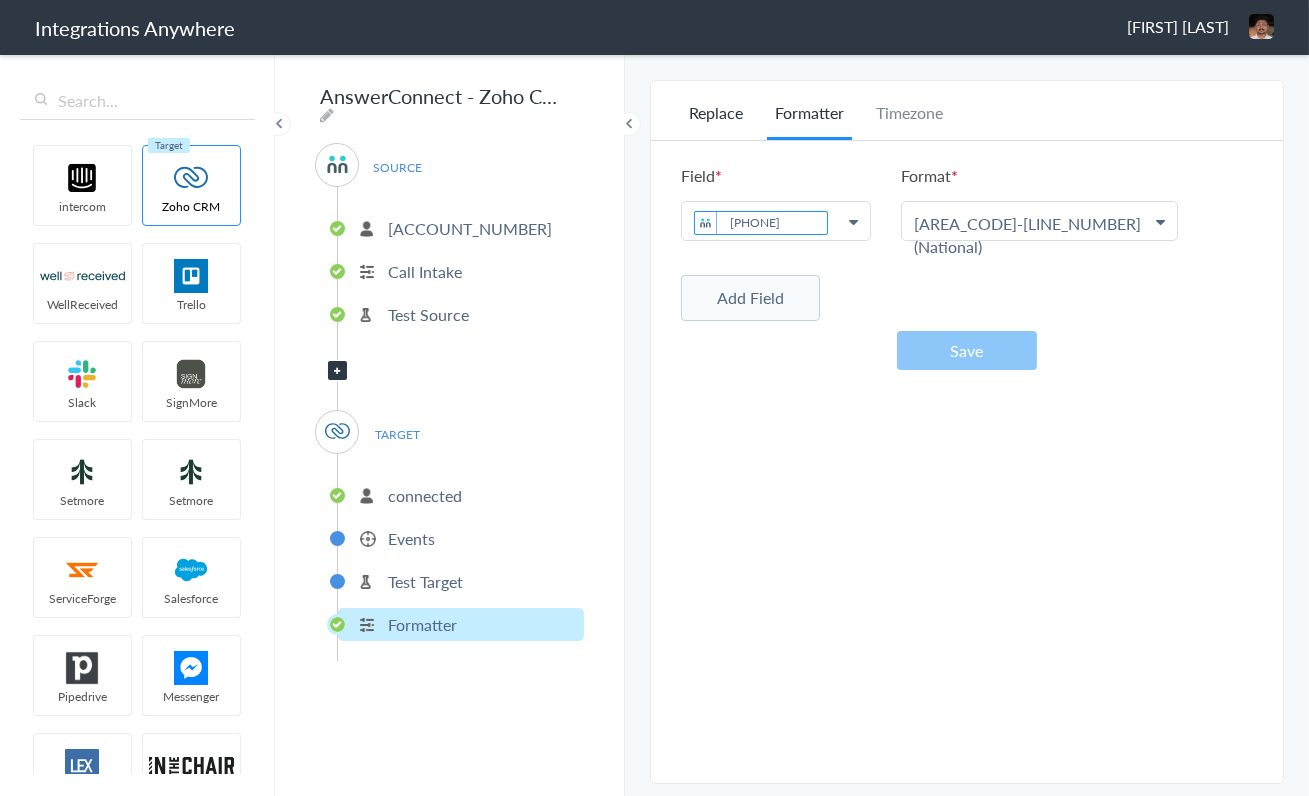 click on "Replace" at bounding box center [716, 120] 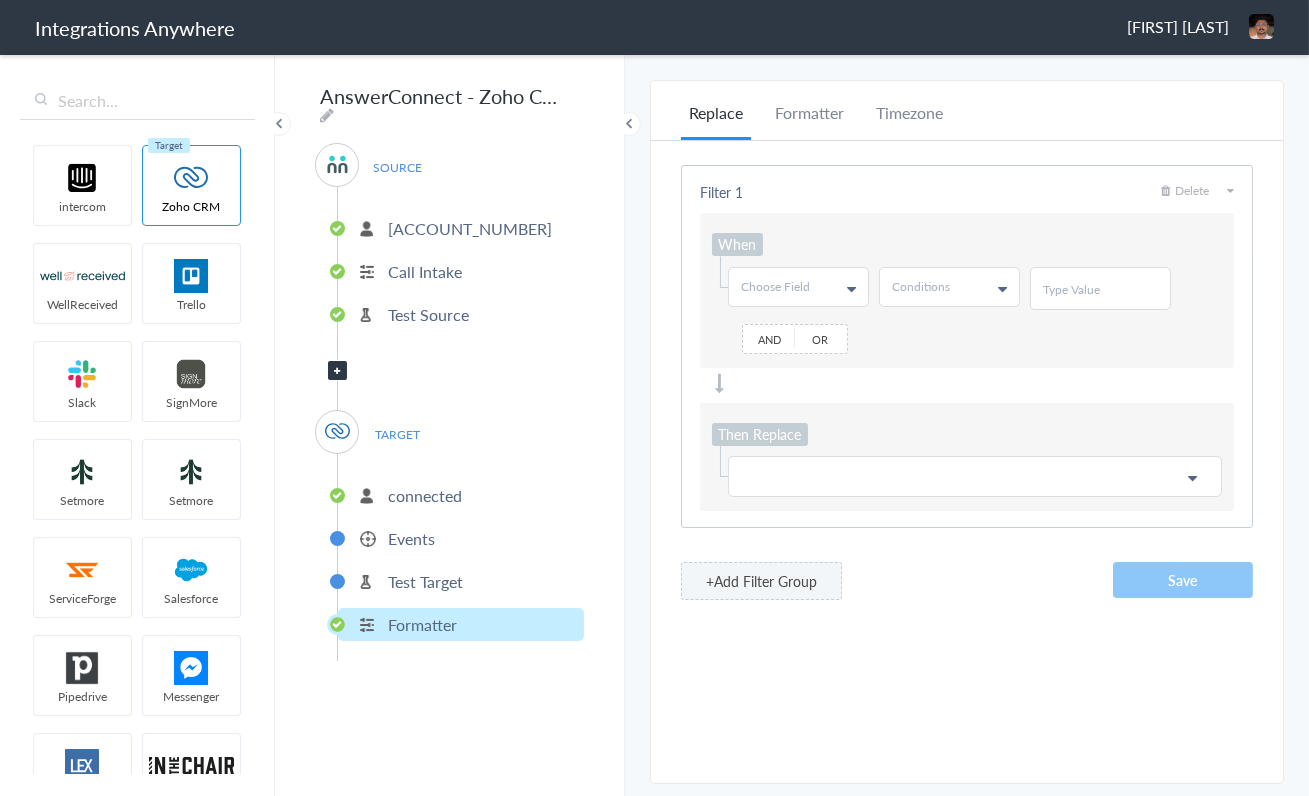 click on "Choose Field" at bounding box center [798, 287] 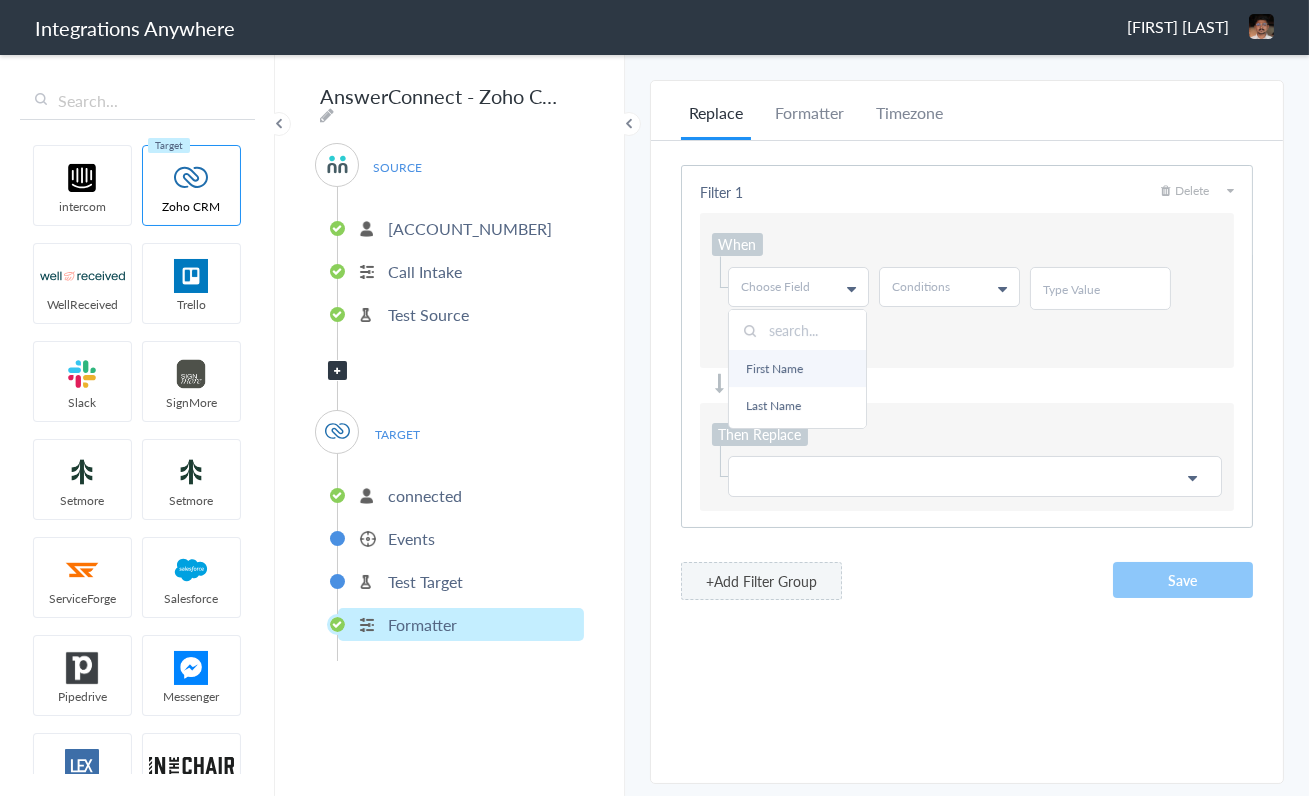 scroll, scrollTop: 42, scrollLeft: 0, axis: vertical 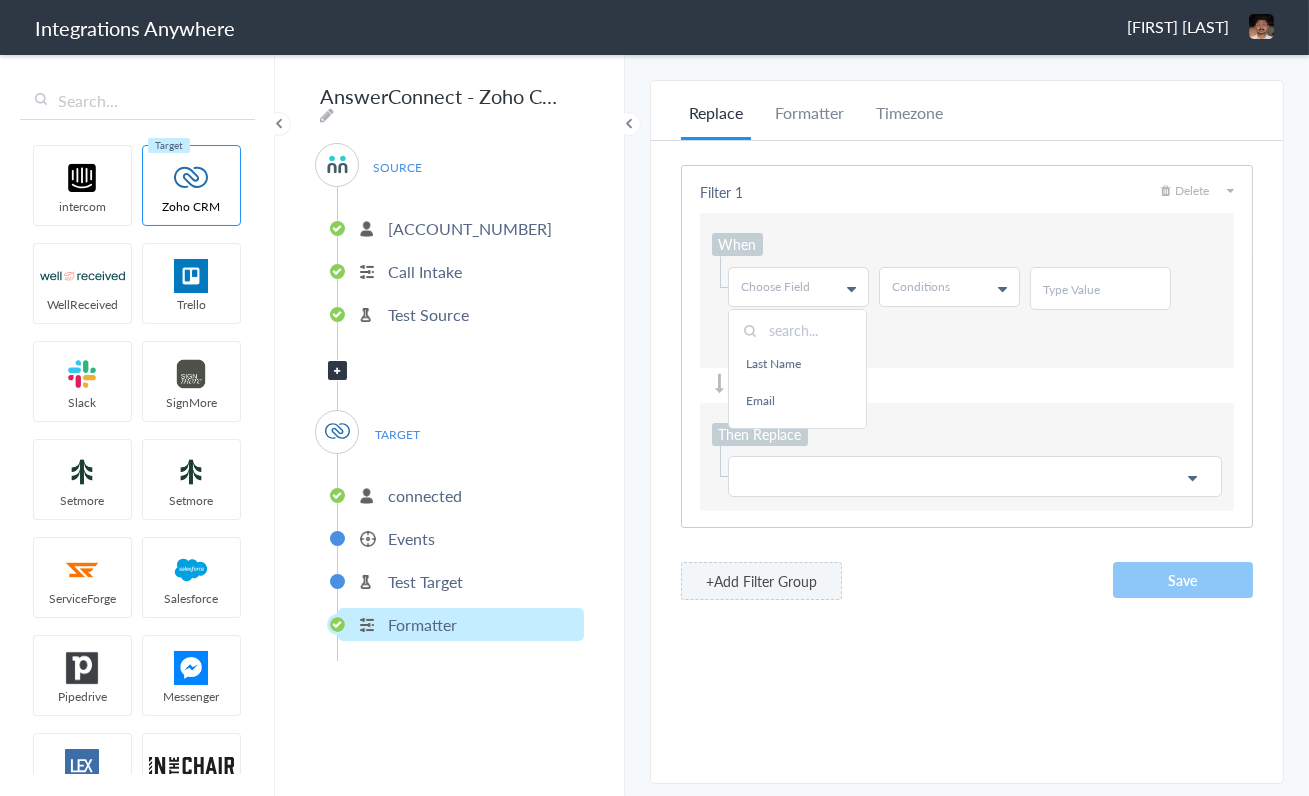 click on "When Choose Field First Name Last Name Email Phone Amount Email Opt out Phone1 Phone2 Date stamp Account Number Message SingleLine Text Si1ngle2Li3ne T6e4x5t Time S/i|n{g}l[e]L=i+n-e _T)e(x&t* Salutation ZCRM S'ingle_Line Text Was the call transferred to integration team? Call End Time Date without time Connection Id Caller ID Staff ID Call Closing Note Lead Source Call Start Time Account ID Account - AutoTask HistoryId test City accountNumber Date Date with time S!i@n#$%n^e &T*ext Message Page URL Account Setup State Address 1 Date for single line text Country Si>ng?le/Li.n,e Text Why not patched to ____? S"i;n:g'l Conditions Contains Does Not Contains Does Not Exists Equal To Exists And Or" at bounding box center [967, 290] 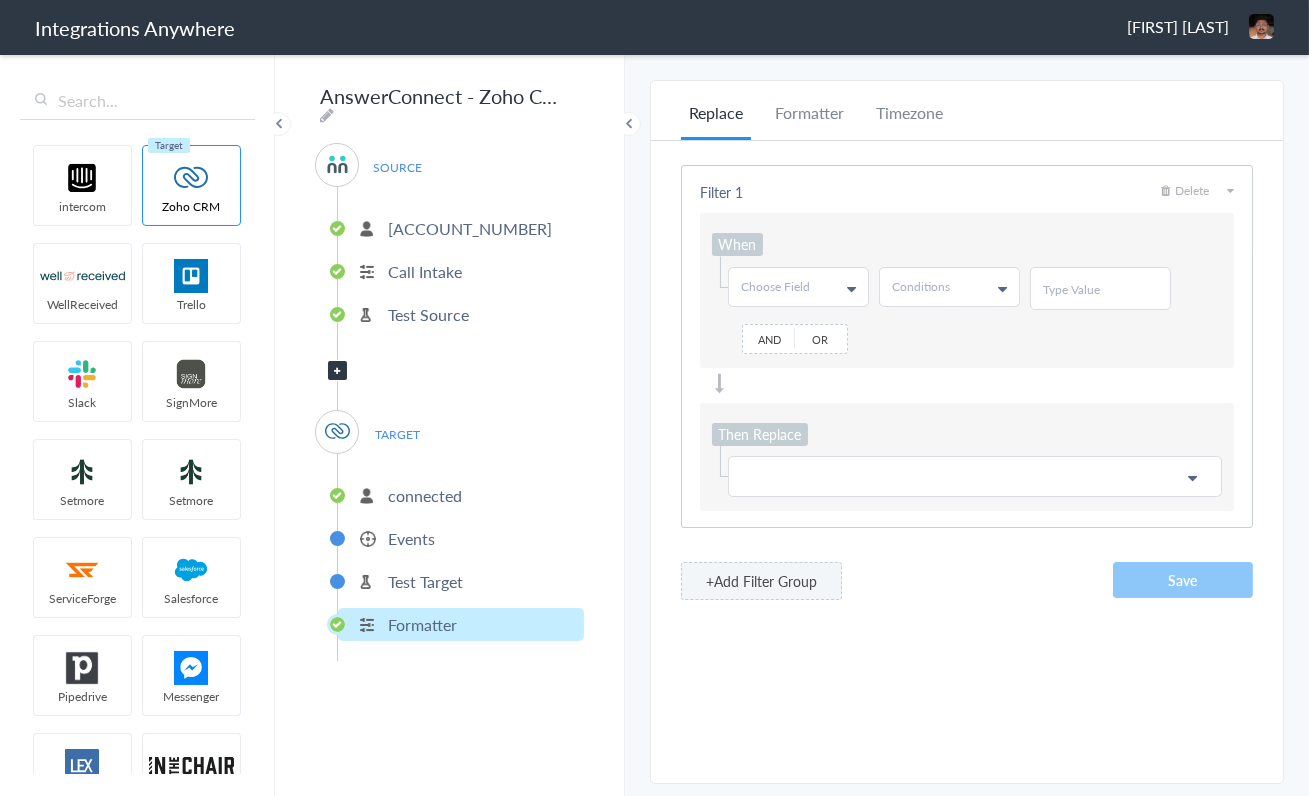 click on "AnswerConnect - Zoho CRM
SOURCE [ACCOUNT_NUMBER] Call Intake Test Source
Filter
Applied
TARGET connected Events Test Target Formatter" at bounding box center [450, 424] 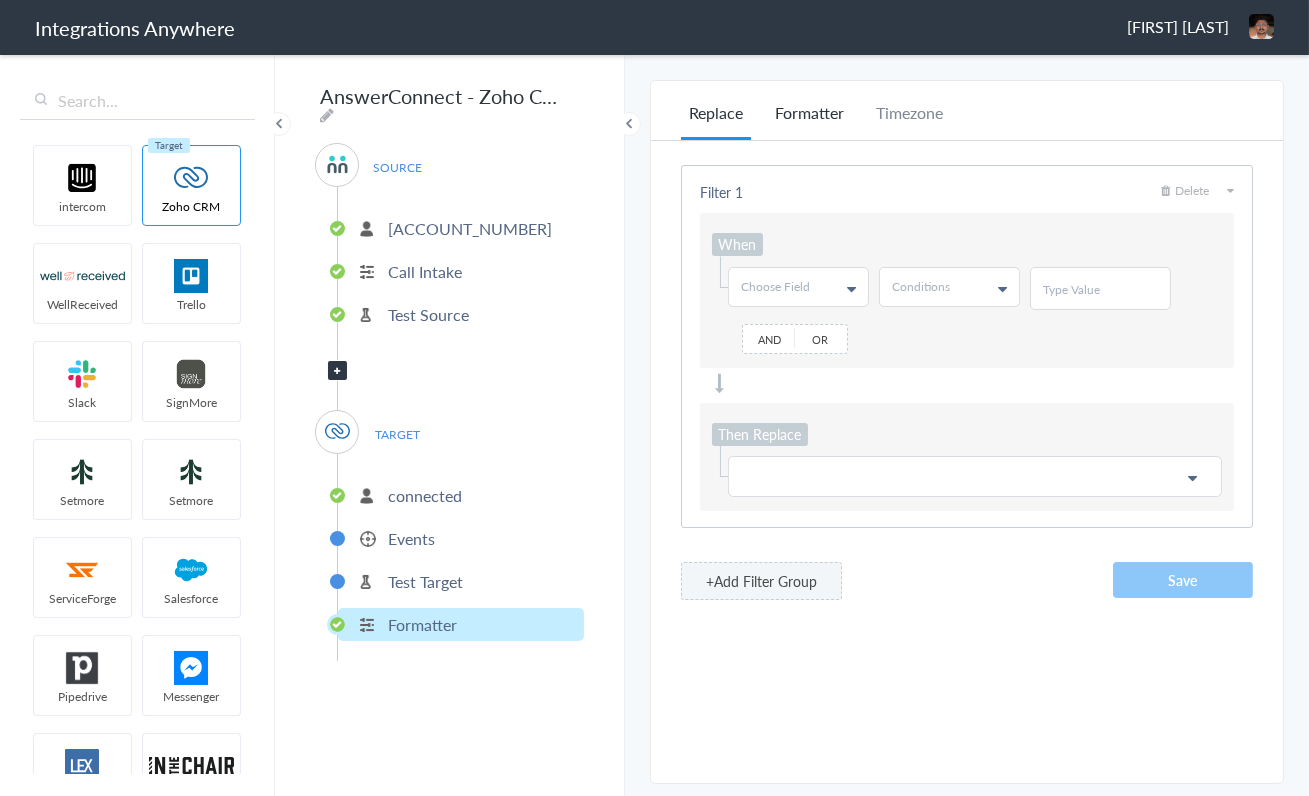 click on "Formatter" at bounding box center [809, 120] 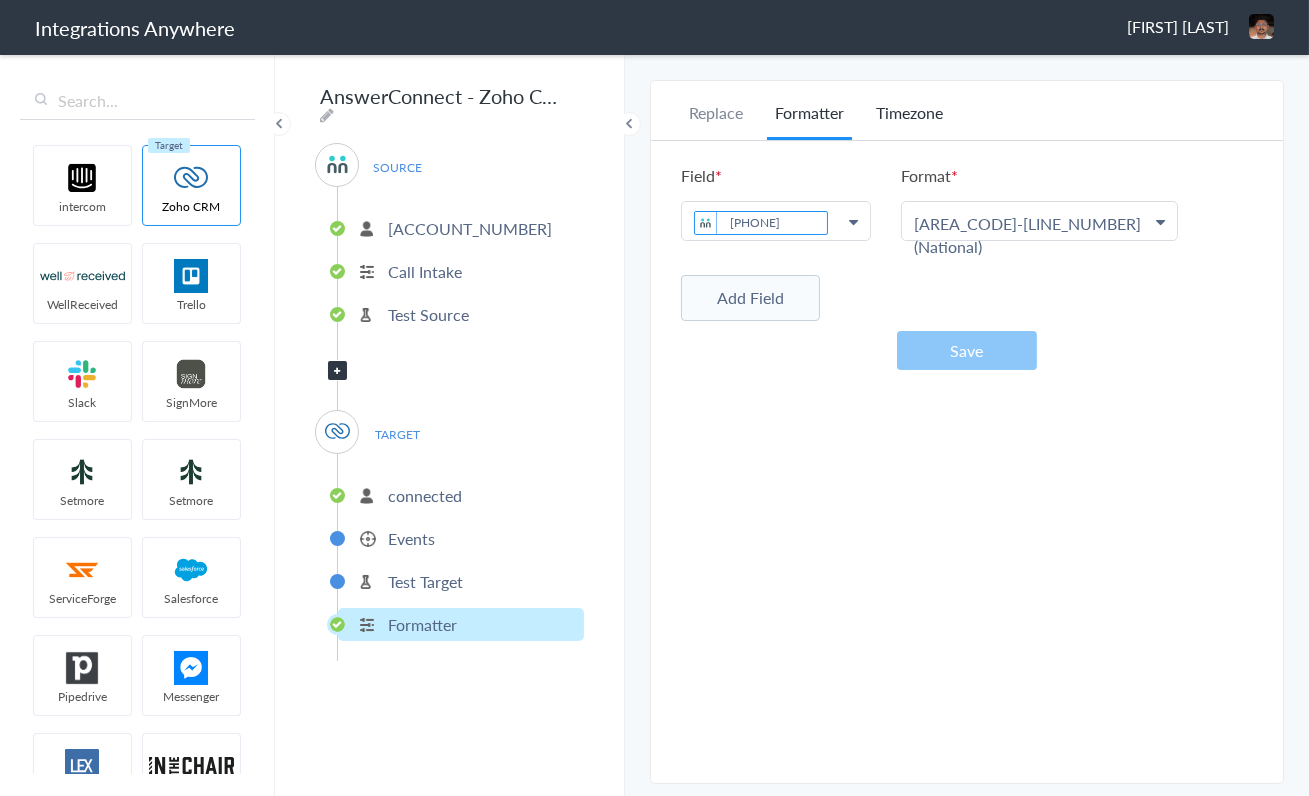 click on "Timezone" at bounding box center (909, 120) 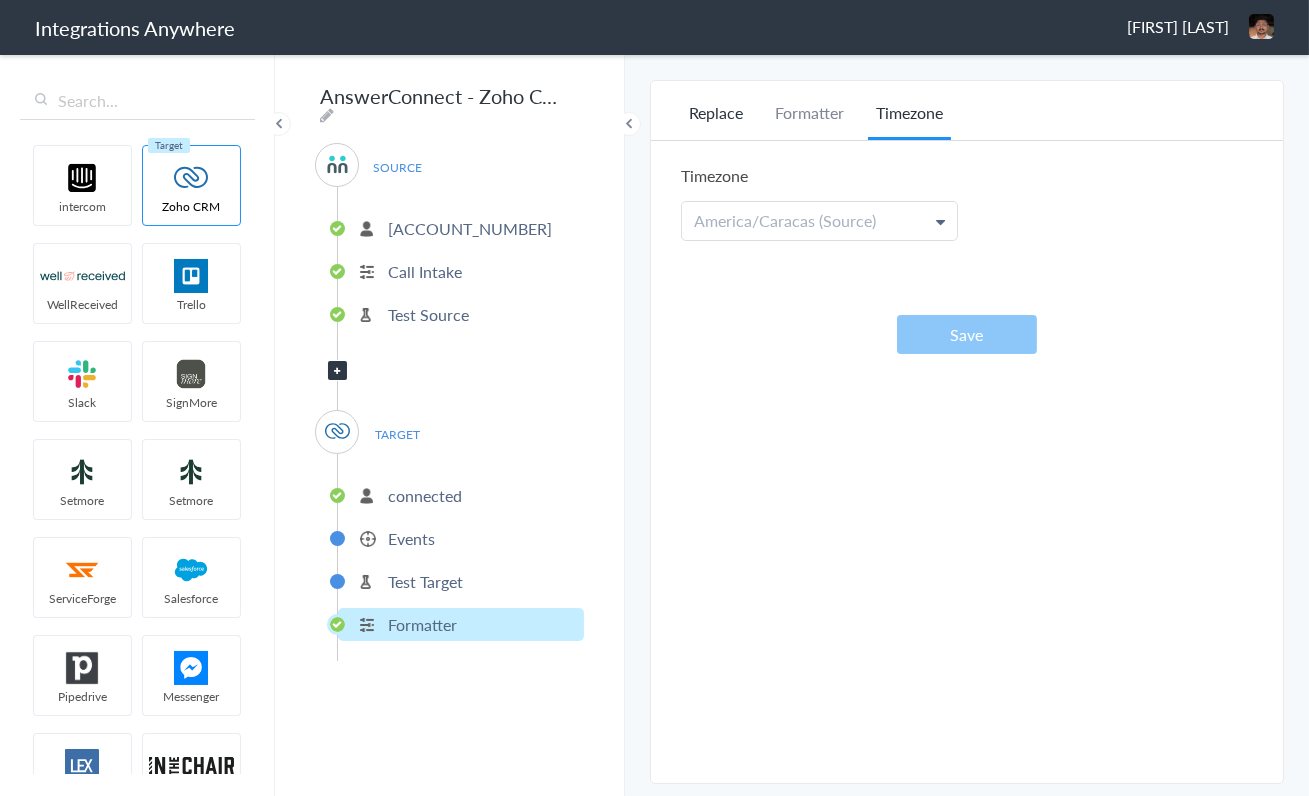 click on "Replace" at bounding box center (716, 120) 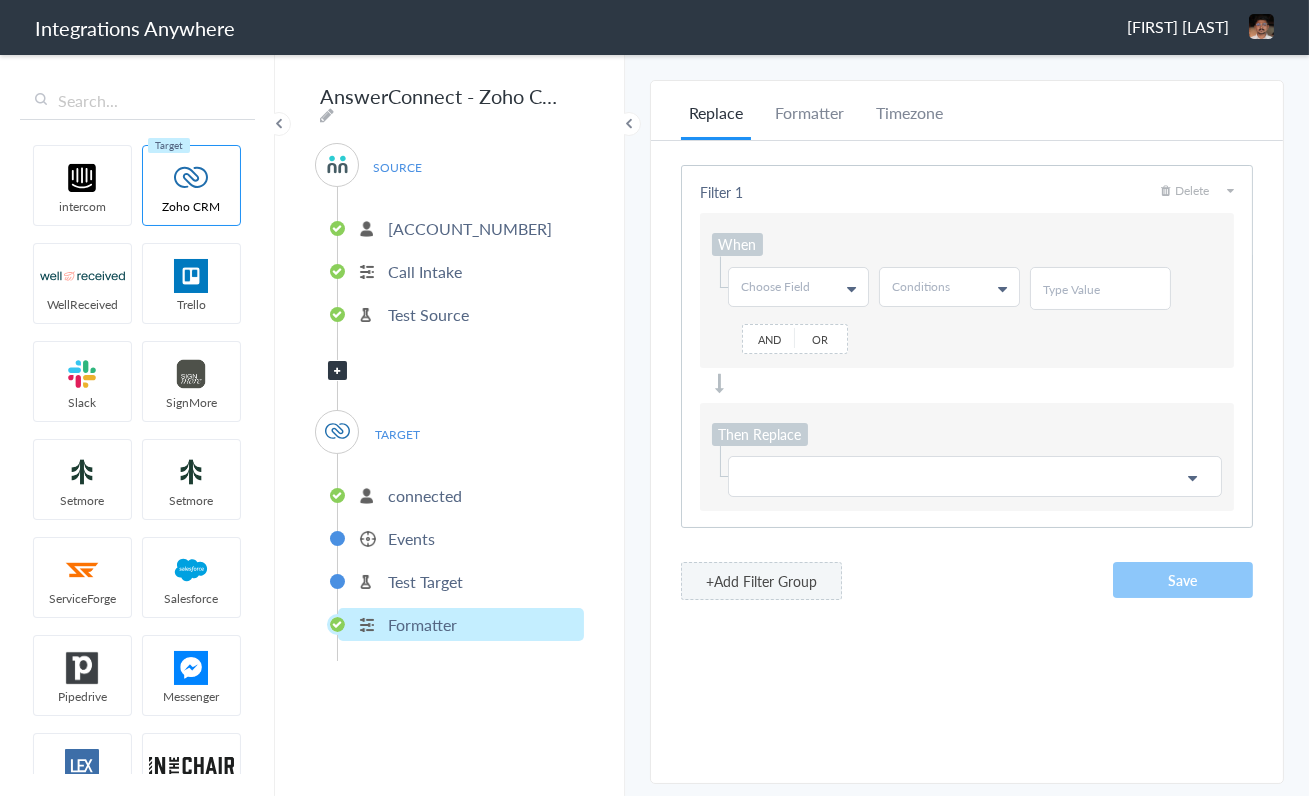 click on "Select Account [ACCOUNT_NUMBER] Rename Delete ([TIME_AGO]) + connect Continue Setup Source Call Intake Triggers when a new Call is taken Continue Test Source Test Source Test Failed
Select Account connected Rename Delete ([TIME_AGO]) + connect Continue Setup Target Accounts Create a new Account Calls Create a new Call Campaigns Create a new Campaign Contacts Create a new Contact Create or Update Contact Create or Update Contact Create or Update Lead Create or Update Lead Deals Create a new Deal Events Create a new Event Leads Create a new Lead Tasks Create a new Task Continue Test Integration Call Intake Create or Update Lead View test data Your Integration has been set up.Trigger the switch to activate your Integration Test Skip Test Return to Dashboard or Test Failed" at bounding box center [967, 432] 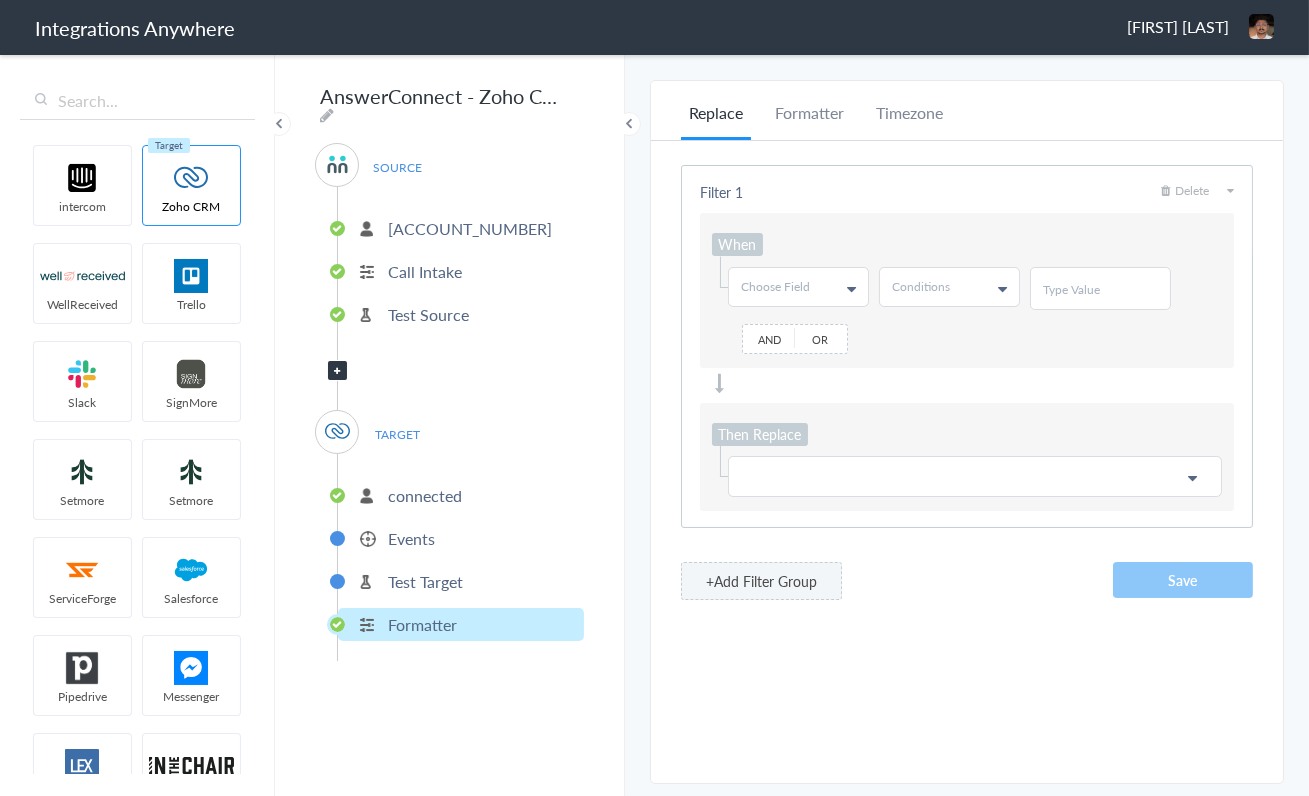 click on "[ACCOUNT_NUMBER]" at bounding box center (470, 228) 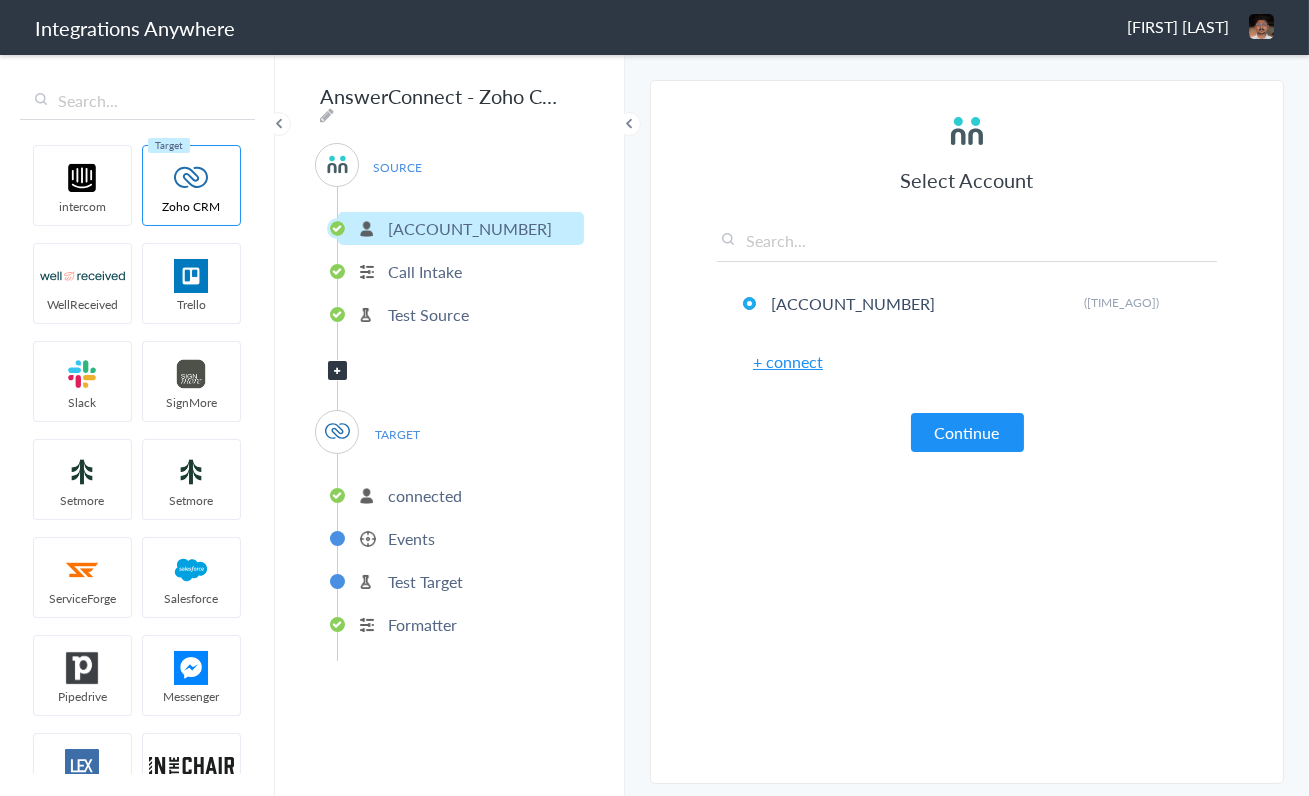 click on "Call Intake" at bounding box center (425, 271) 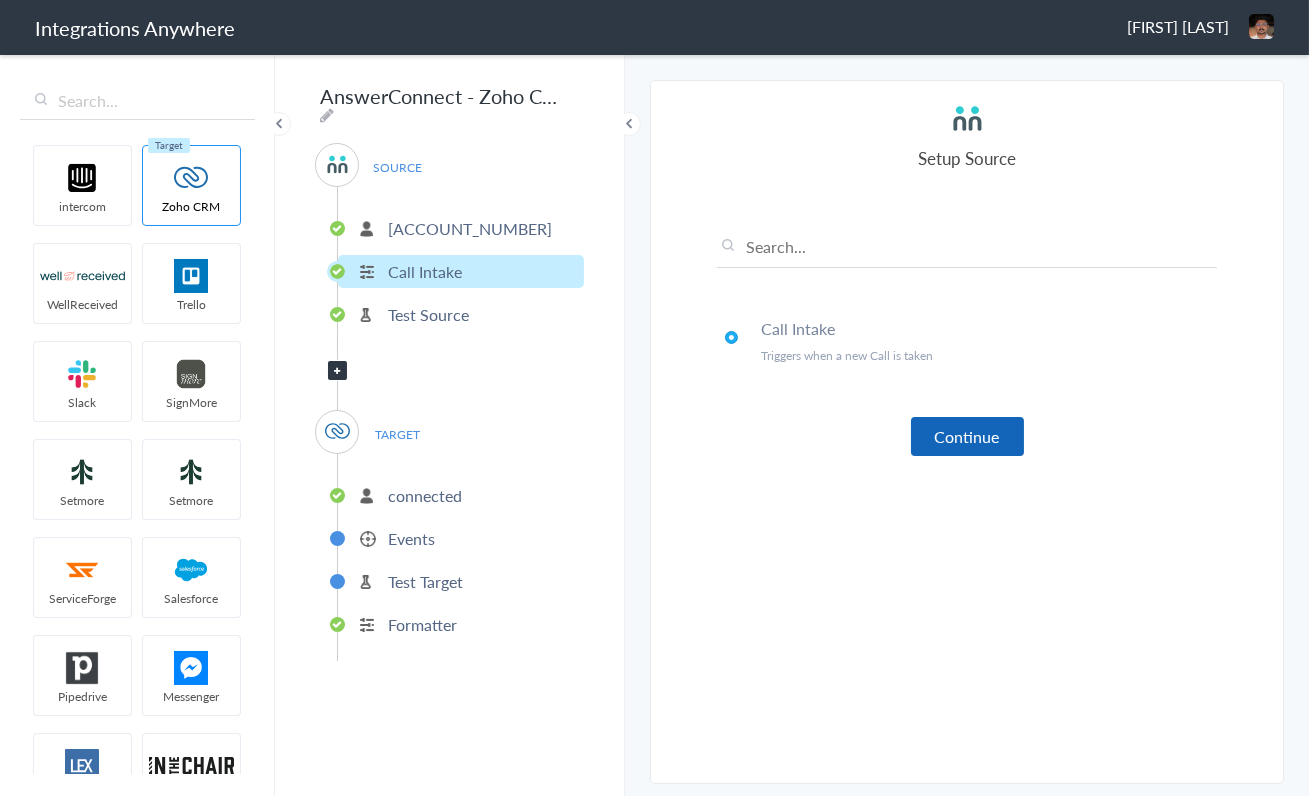 click on "Continue" at bounding box center (967, 436) 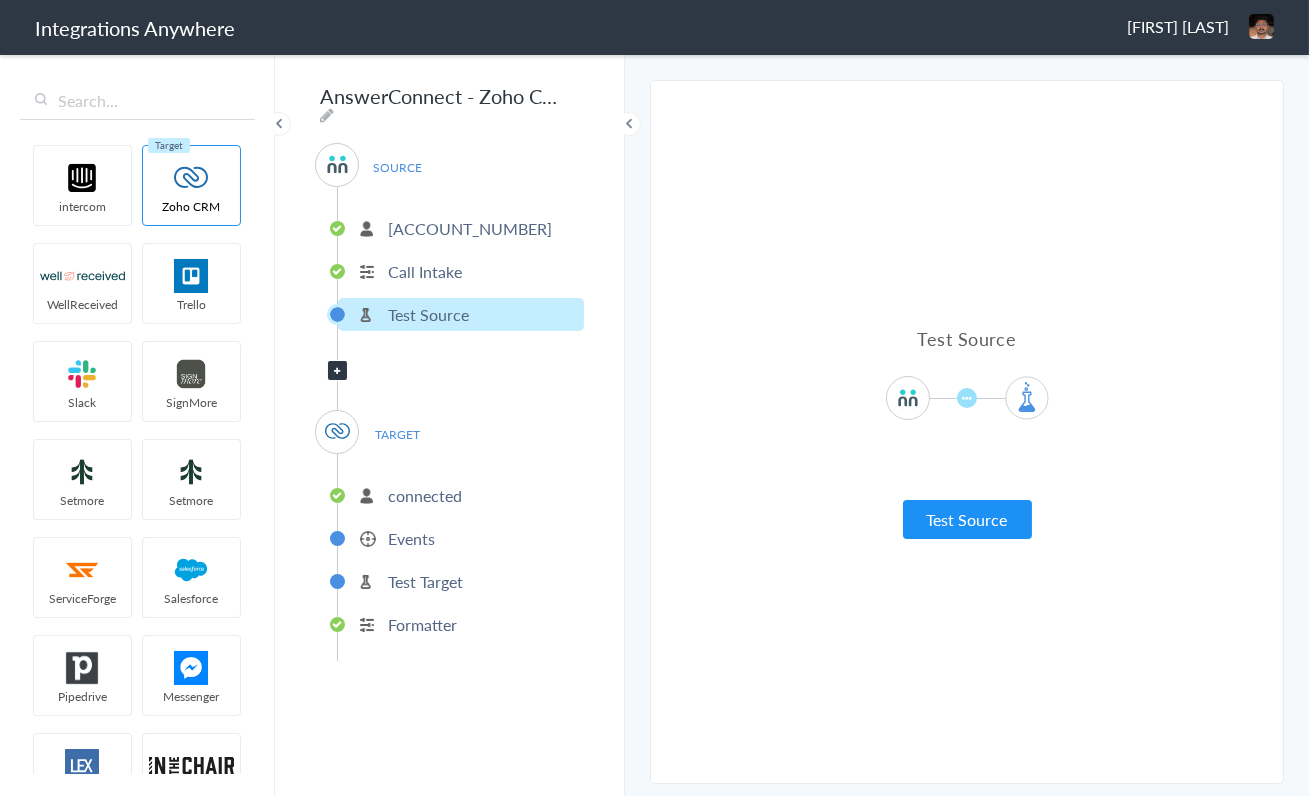 click on "connected Events Test Target Formatter" at bounding box center [460, 557] 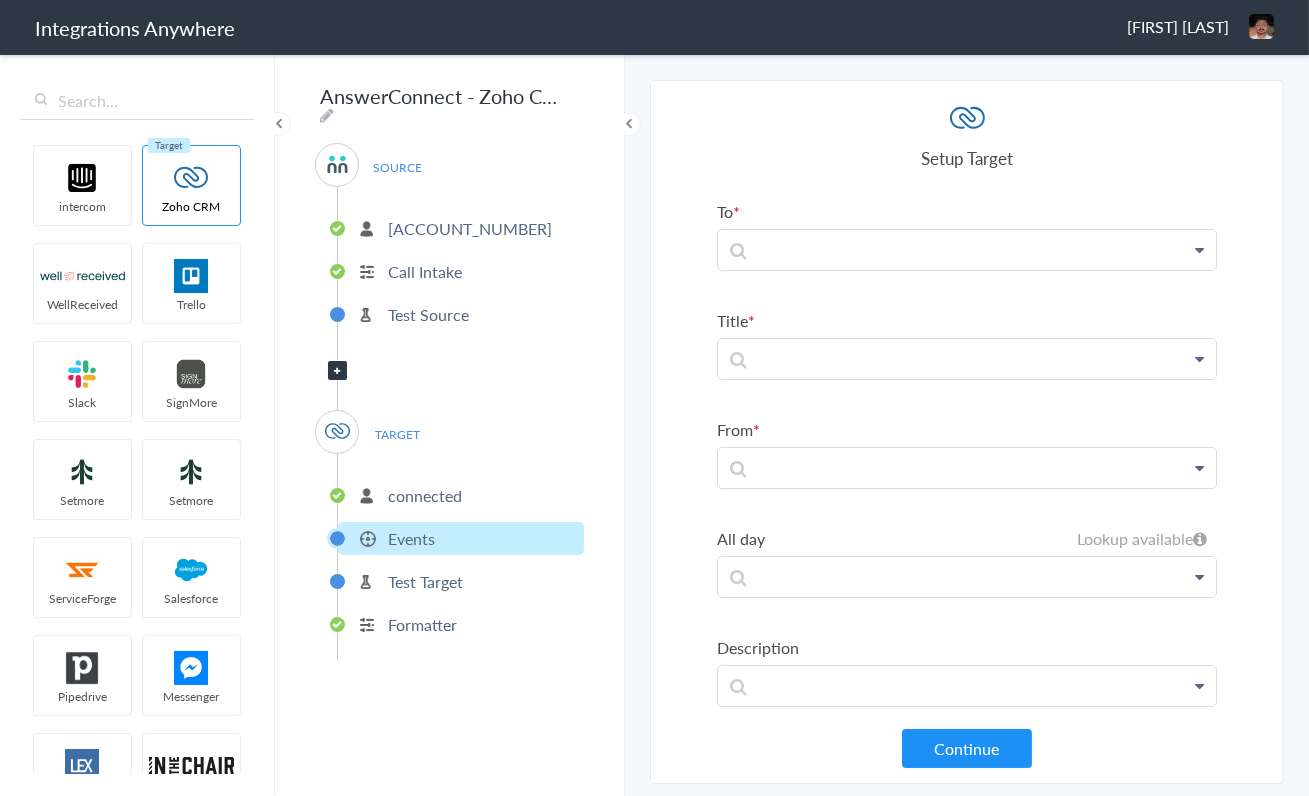 click on "connected Events Test Target Formatter" at bounding box center [460, 557] 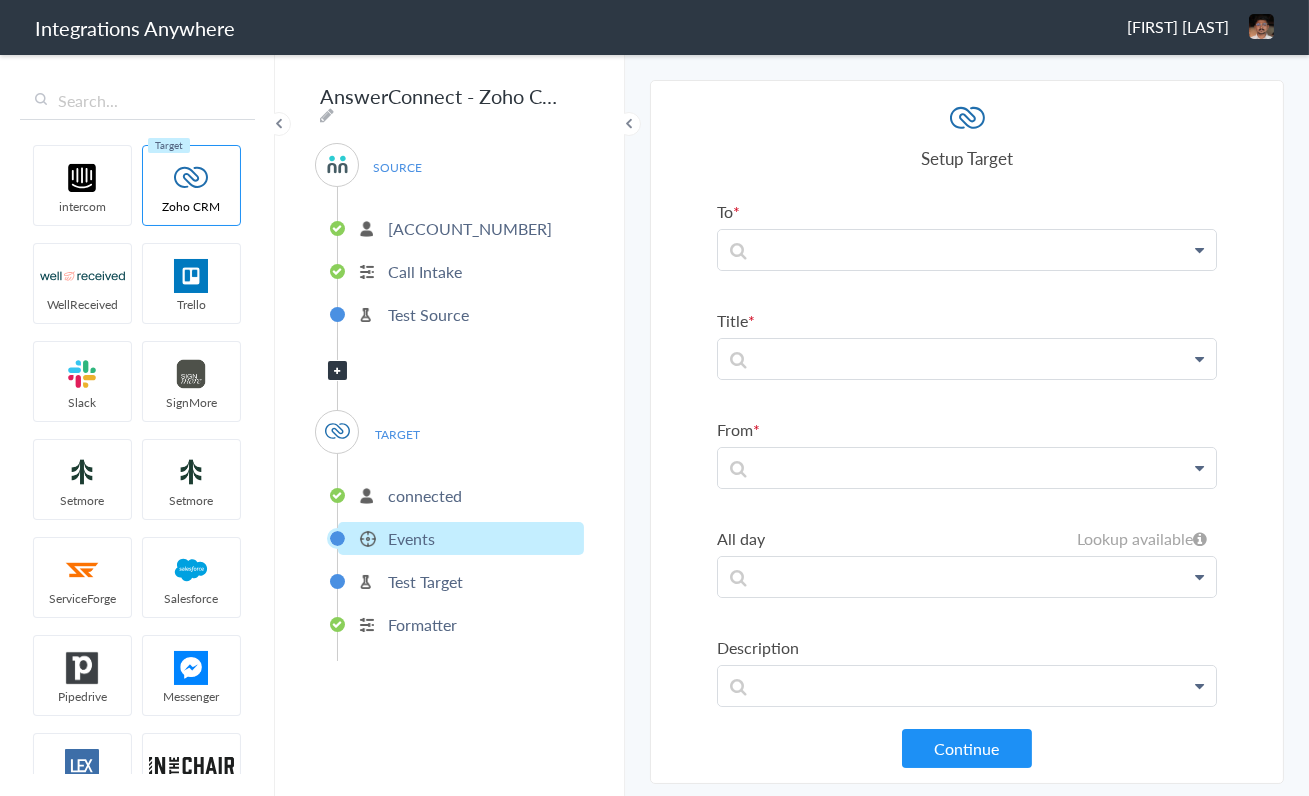 click on "Formatter" at bounding box center [461, 624] 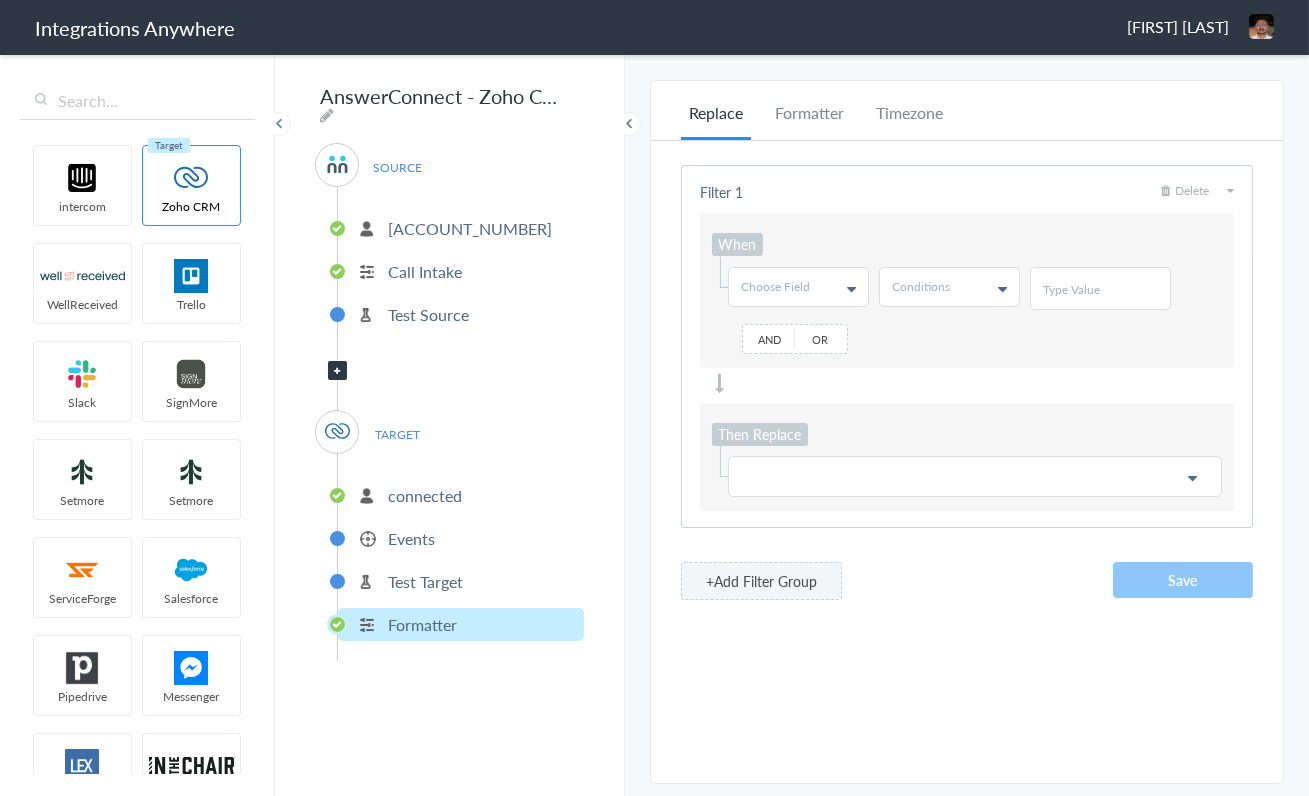 click on "Test Target" at bounding box center (425, 581) 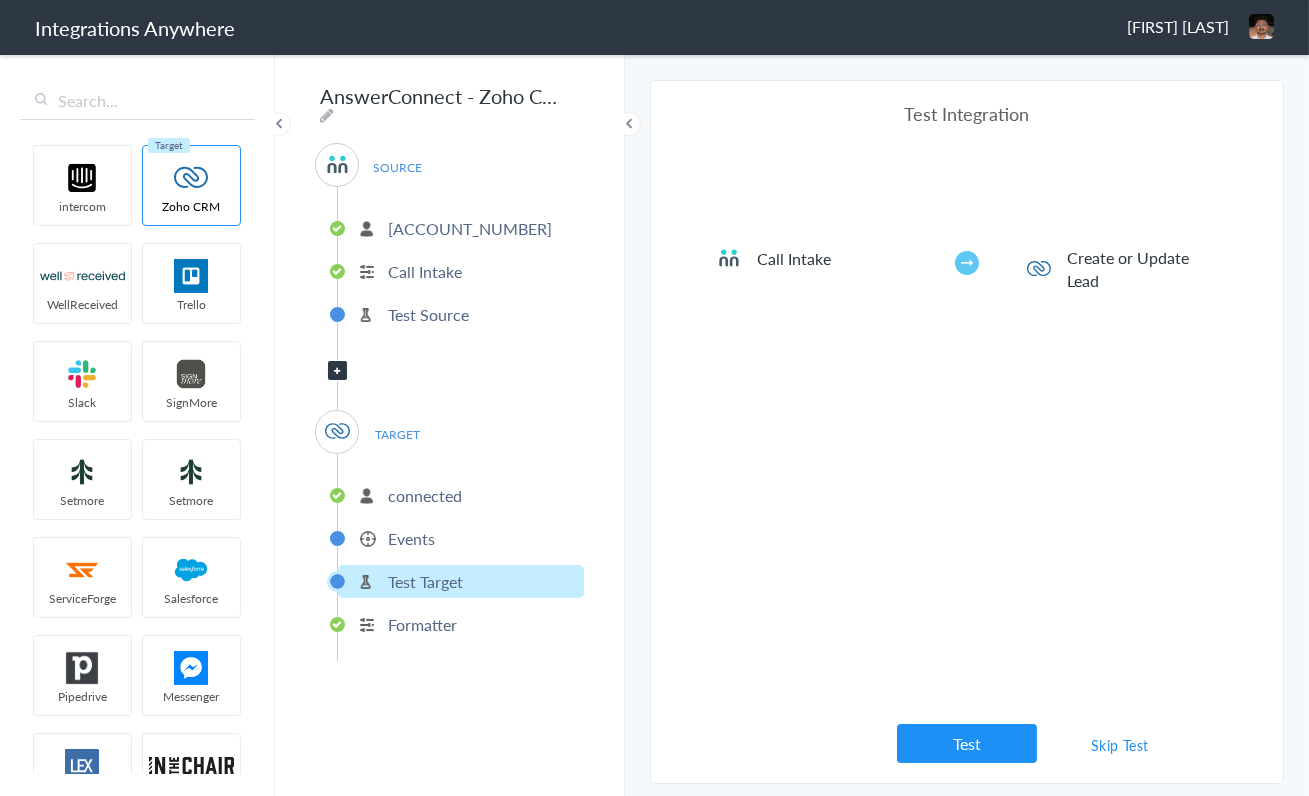 click on "Events" at bounding box center (461, 538) 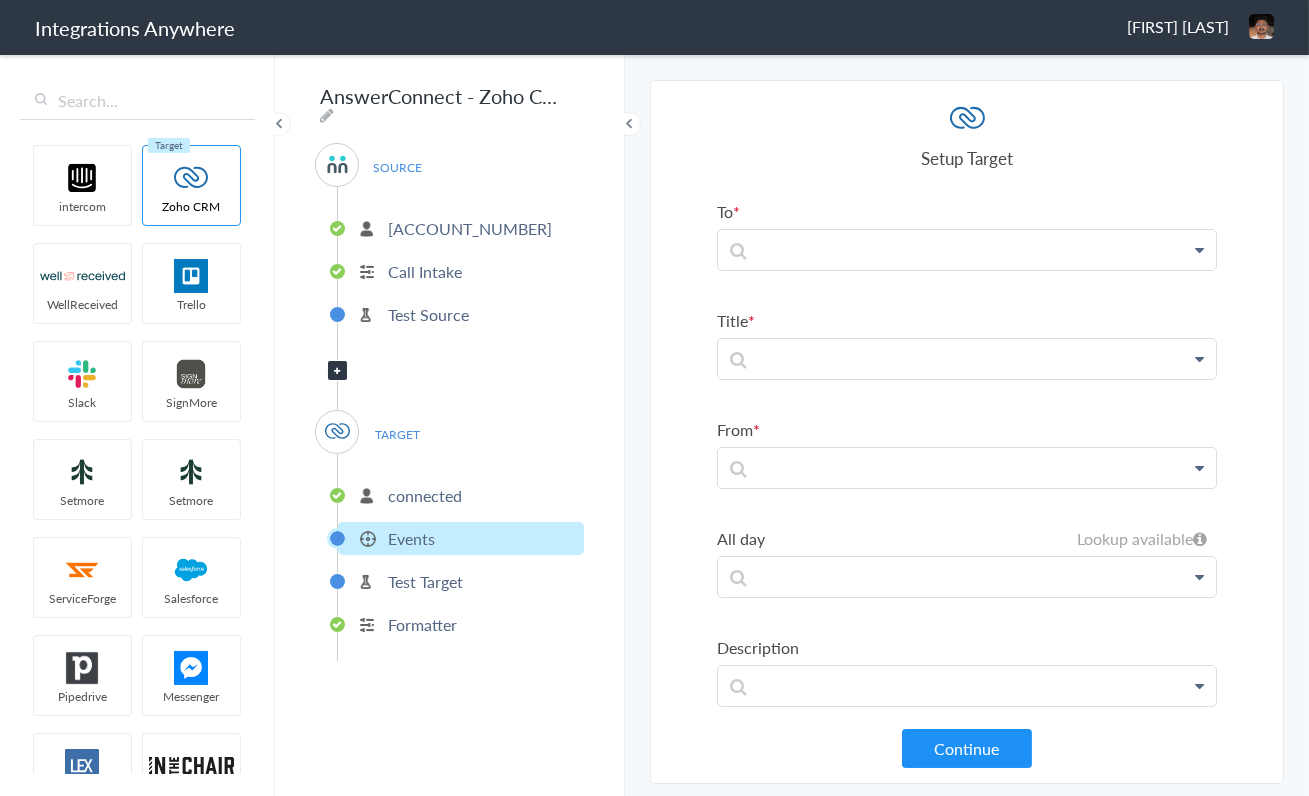 click on "Test Target" at bounding box center (461, 581) 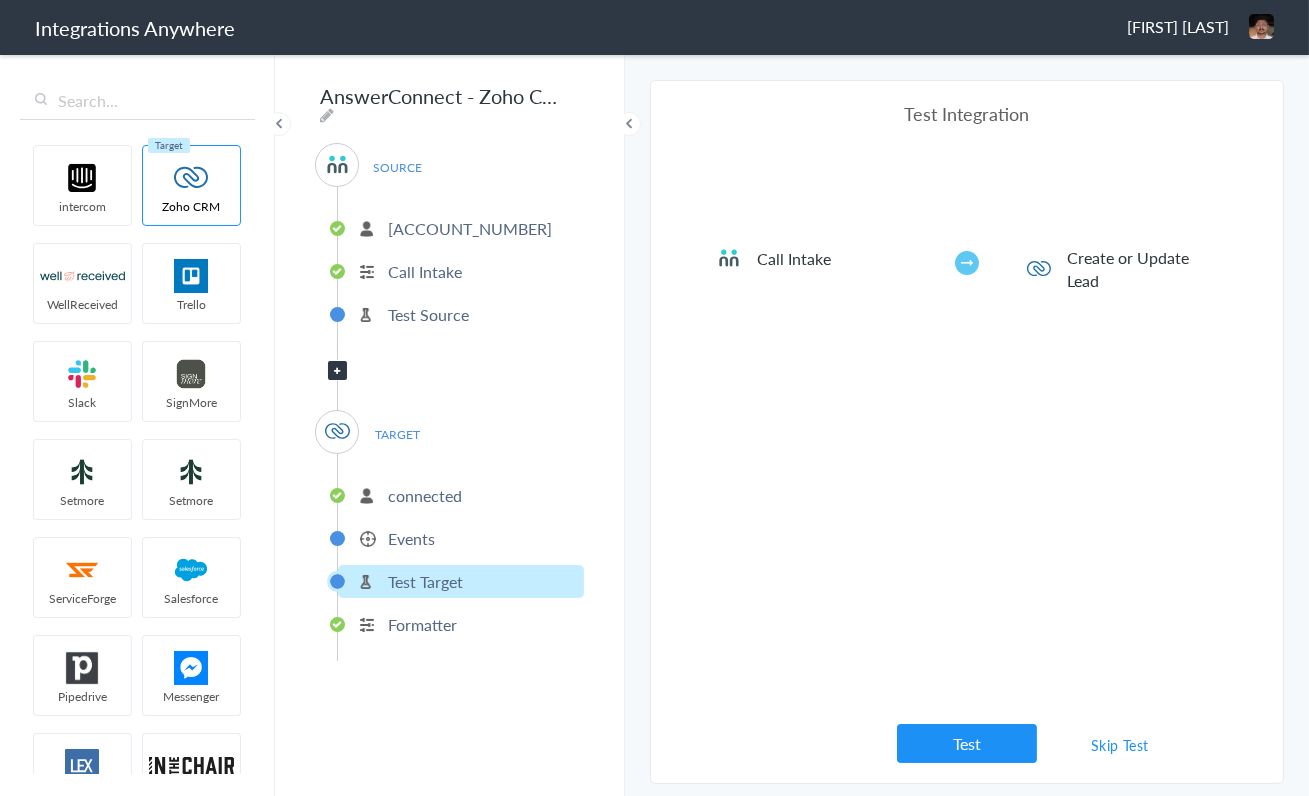 click on "Filter
Applied" at bounding box center (337, 370) 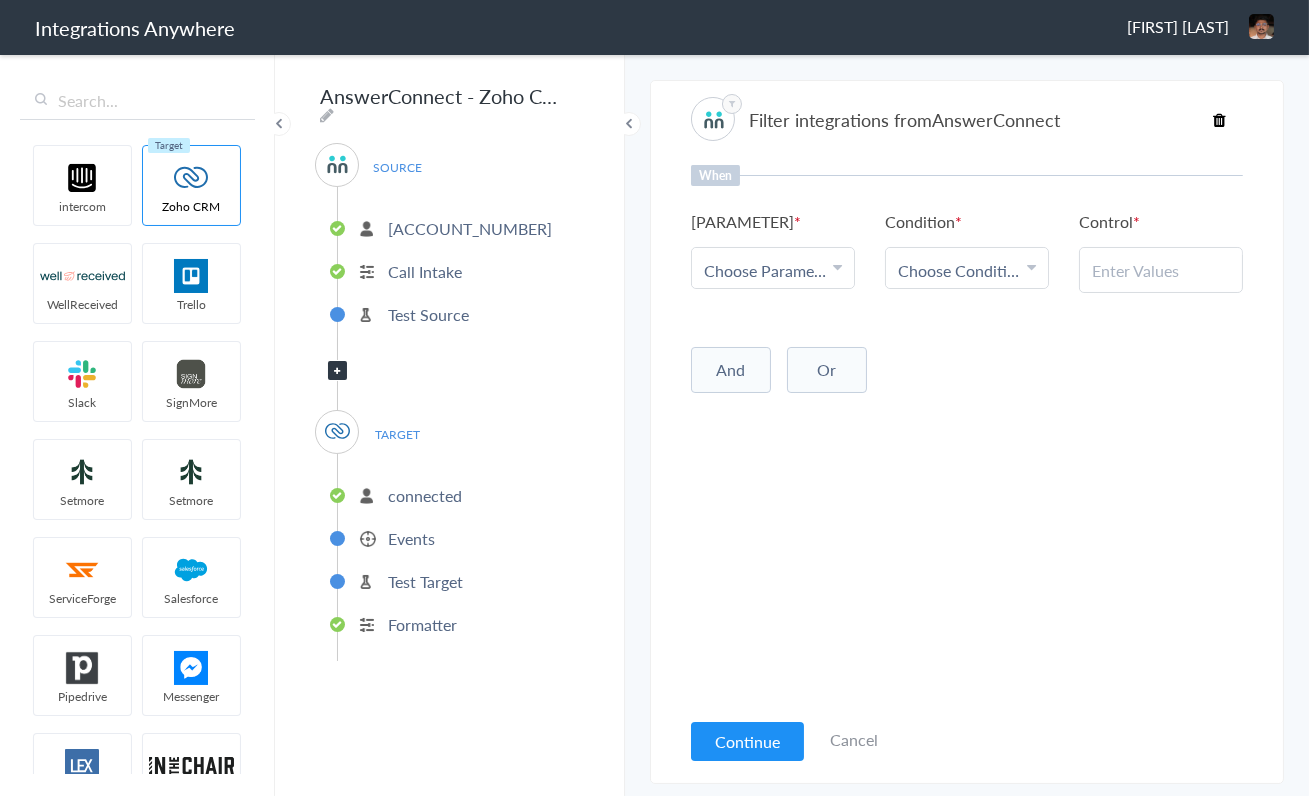 click on "Choose Condition" at bounding box center [959, 270] 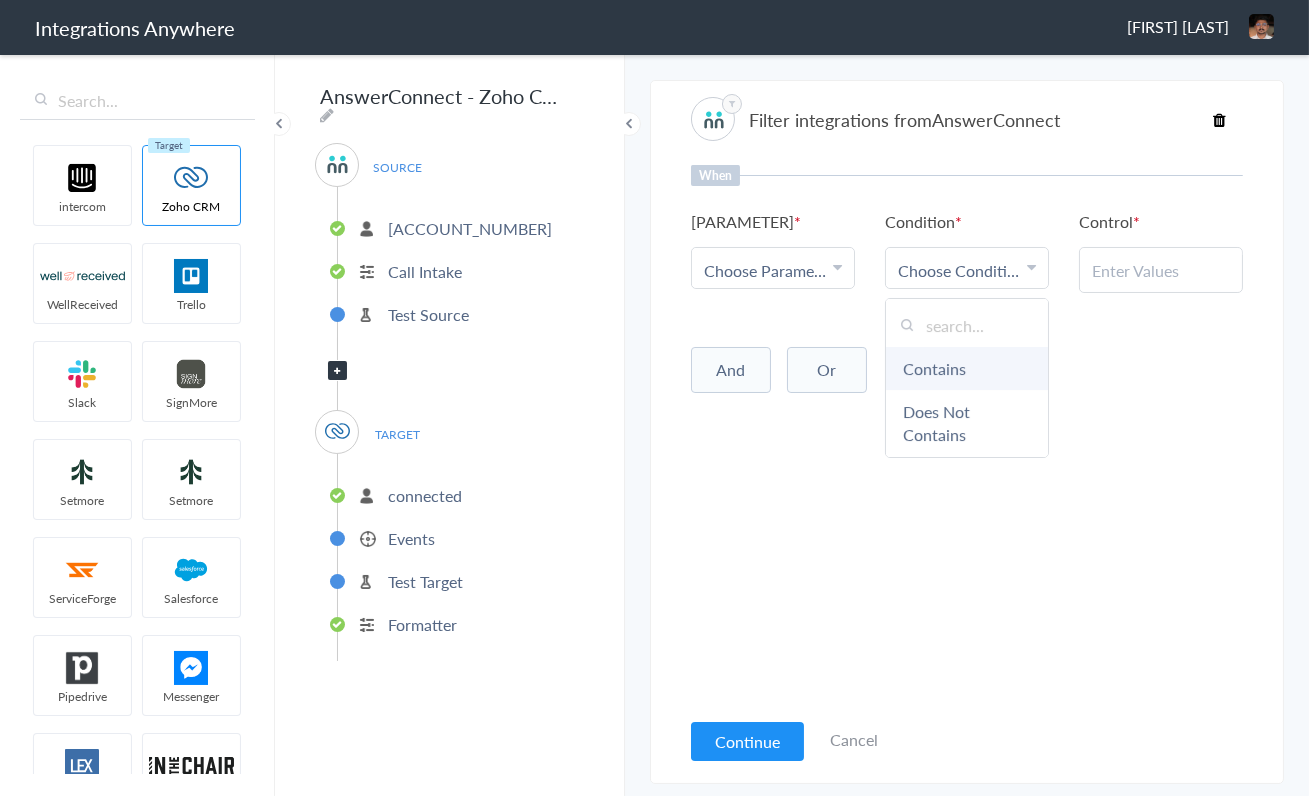 click on "Contains" at bounding box center [967, 368] 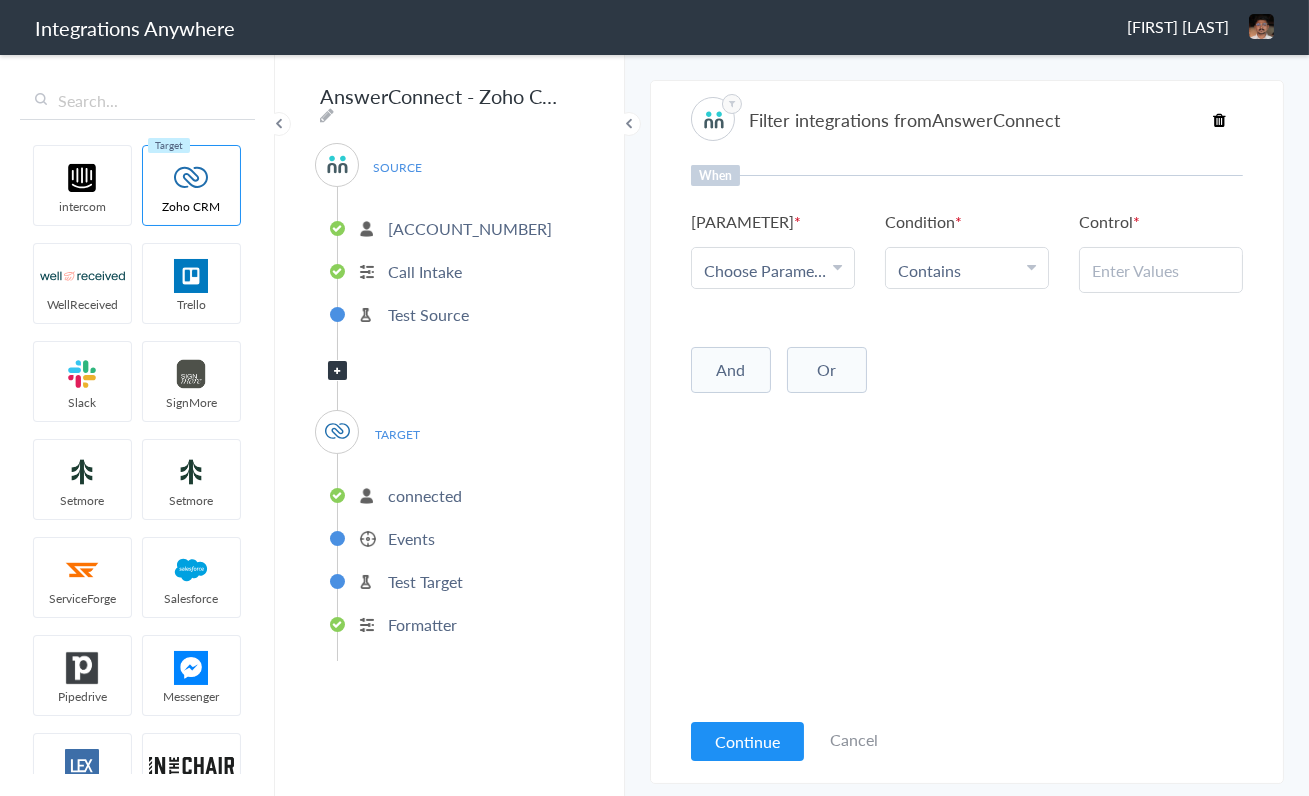click on "Contains" at bounding box center [962, 270] 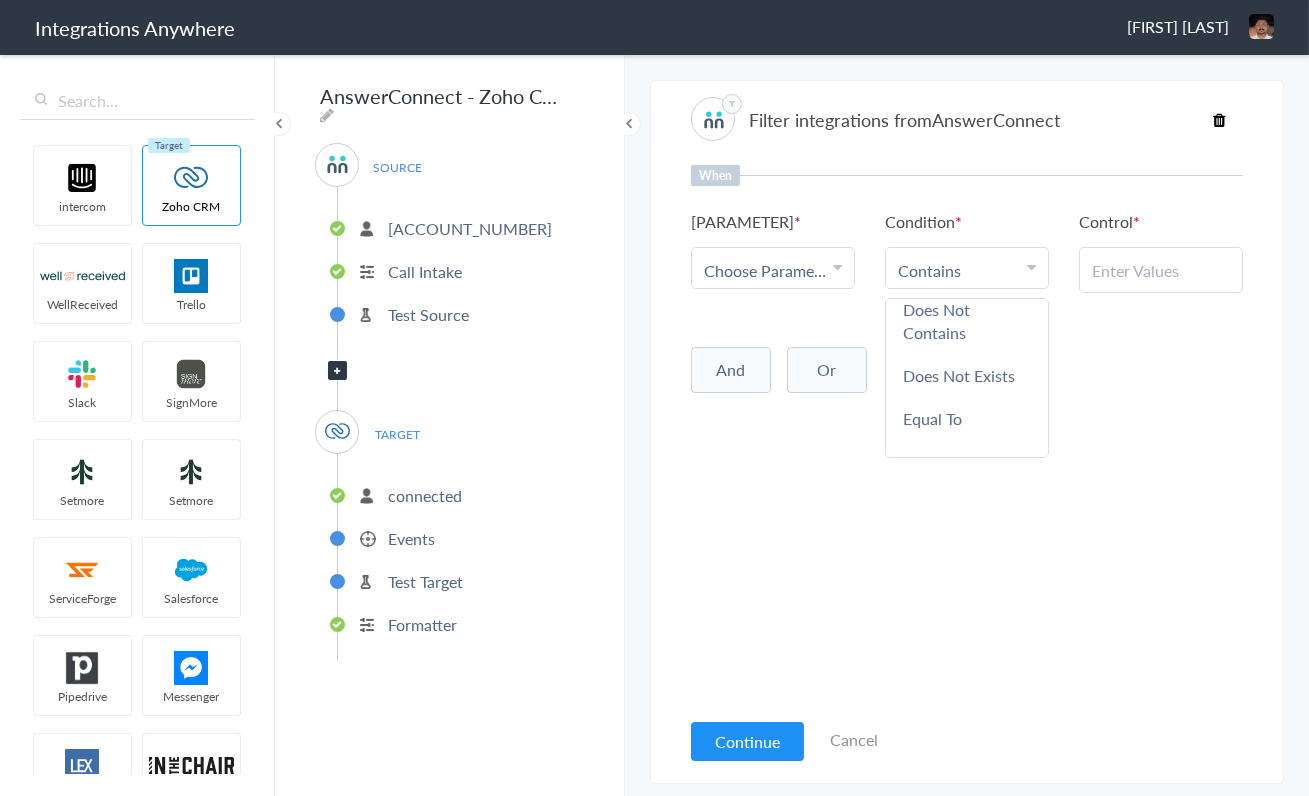 scroll, scrollTop: 125, scrollLeft: 0, axis: vertical 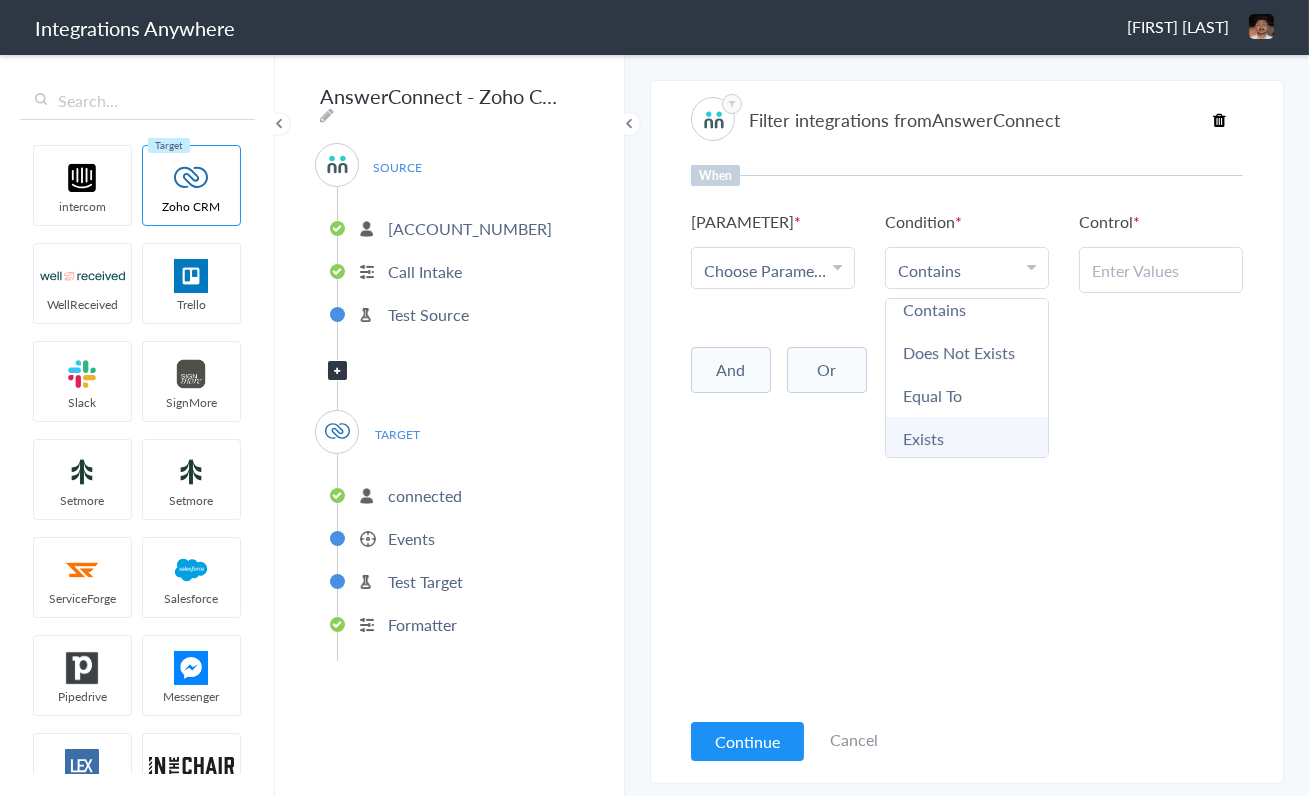 click on "Exists" at bounding box center (967, 438) 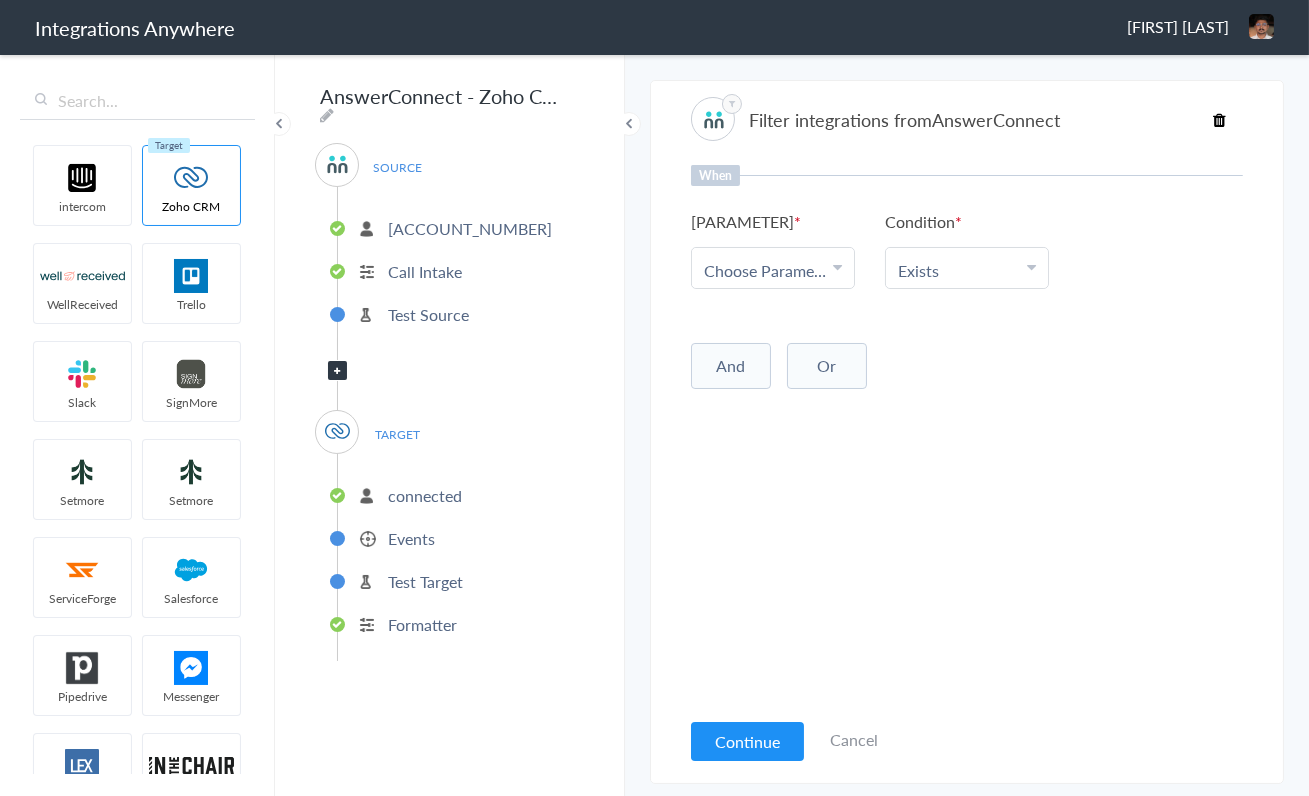 click on "Integration is turned OFF because of a sync error.
More
Trigger
Connect
Action
Setup
Test
Filter
Select Account [ACCOUNT_NUMBER] Rename Delete ([TIME_AGO]) + connect Continue Setup Source Call Intake Triggers when a new Call is taken Continue Test Source Test Source Test Failed
Select Account connected Rename Delete ([TIME_AGO]) + connect Continue Setup Target Accounts Create a new Account Calls Create a new Call Campaigns Create a new Campaign Contacts Create a new Contact Create or Update Contact Create or Update Contact Create or Update Lead Create or Update Lead Deals Create a new Deal Events Create a new Event Leads Create a new Lead Tasks Create a new Task Continue Test Integration Call Intake Create or Update Lead View test data Your Integration has been set up.Trigger the switch to activate your Integration Test Skip Test Return to Dashboard or Test Failed" at bounding box center [967, 424] 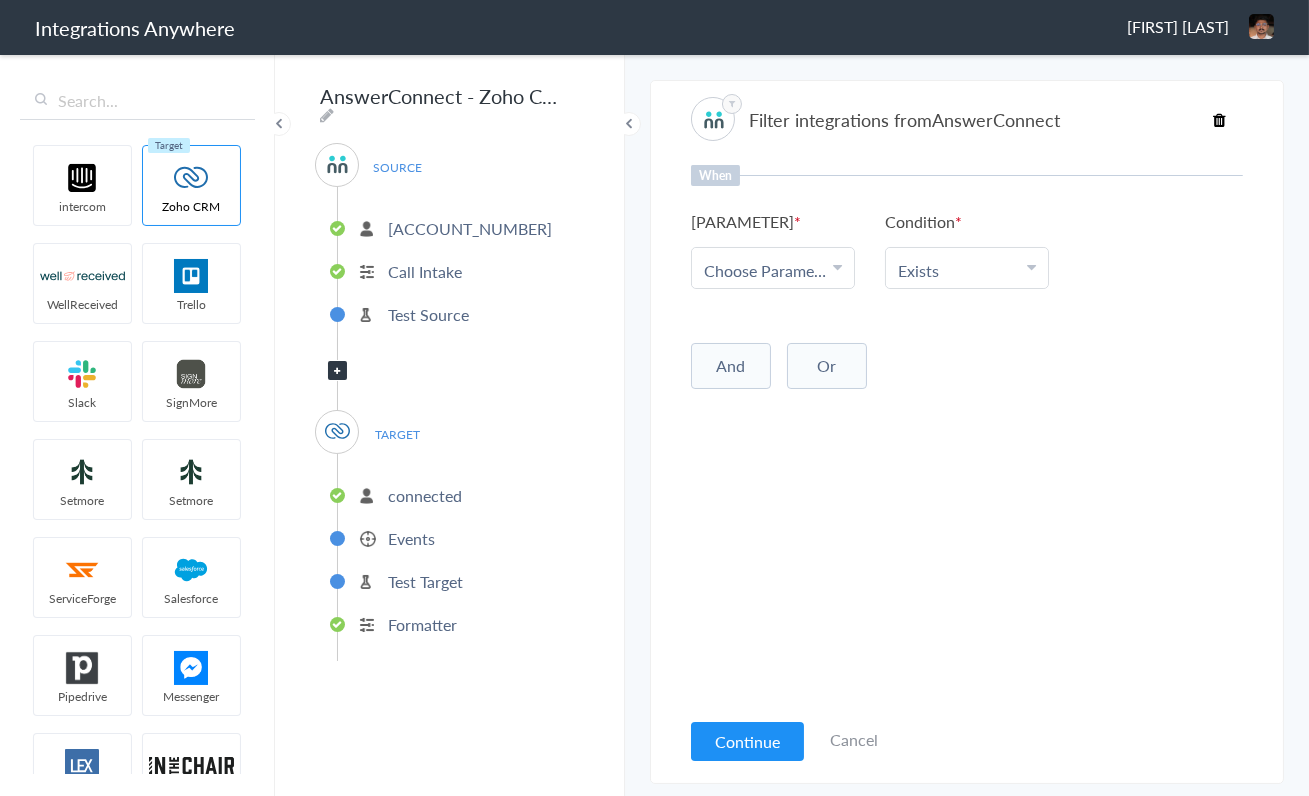 click on "Events" at bounding box center [411, 538] 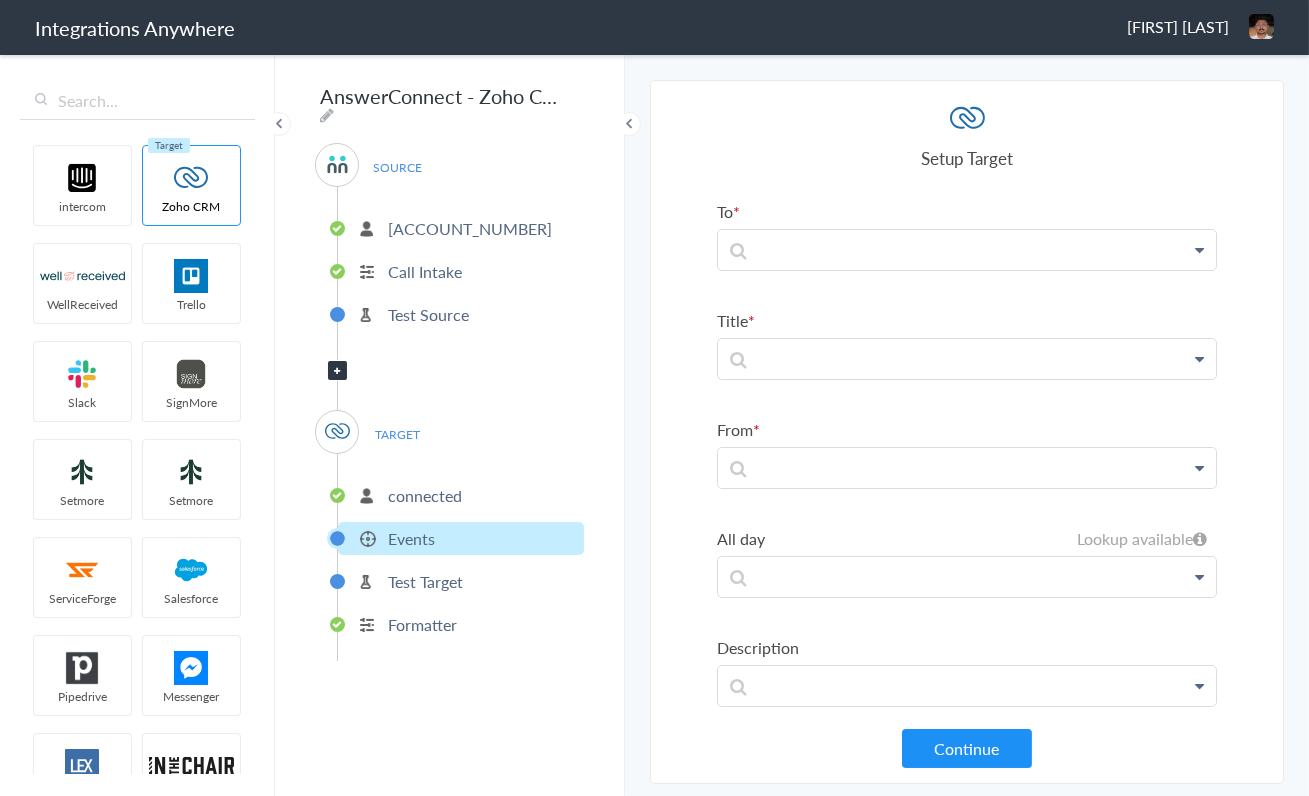 click on "Test Target" at bounding box center (461, 581) 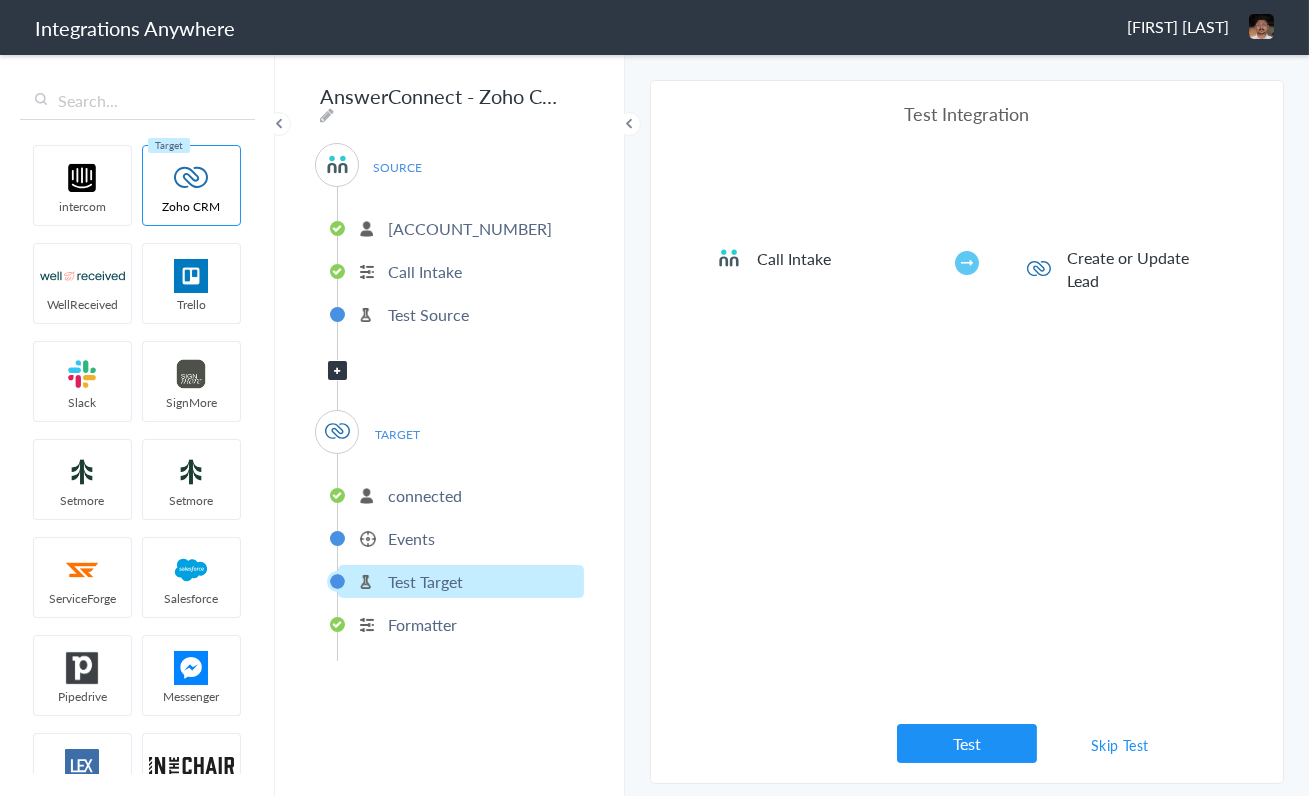 click on "Integration is turned OFF because of a sync error.
More
Trigger
Connect
Action
Setup
Test
Filter
Select Account [ACCOUNT_NUMBER] Rename Delete ([TIME_AGO]) + connect Continue Setup Source Call Intake Triggers when a new Call is taken Continue Test Source Test Source Test Failed
Select Account connected Rename Delete ([TIME_AGO]) + connect Continue Setup Target Accounts Create a new Account Calls Create a new Call Campaigns Create a new Campaign Contacts Create a new Contact Create or Update Contact Create or Update Contact Create or Update Lead Create or Update Lead Deals Create a new Deal Events Create a new Event Leads Create a new Lead Tasks Create a new Task Continue Test Integration Call Intake Create or Update Lead View test data Your Integration has been set up.Trigger the switch to activate your Integration Test Skip Test Return to Dashboard or Test Failed" at bounding box center [967, 432] 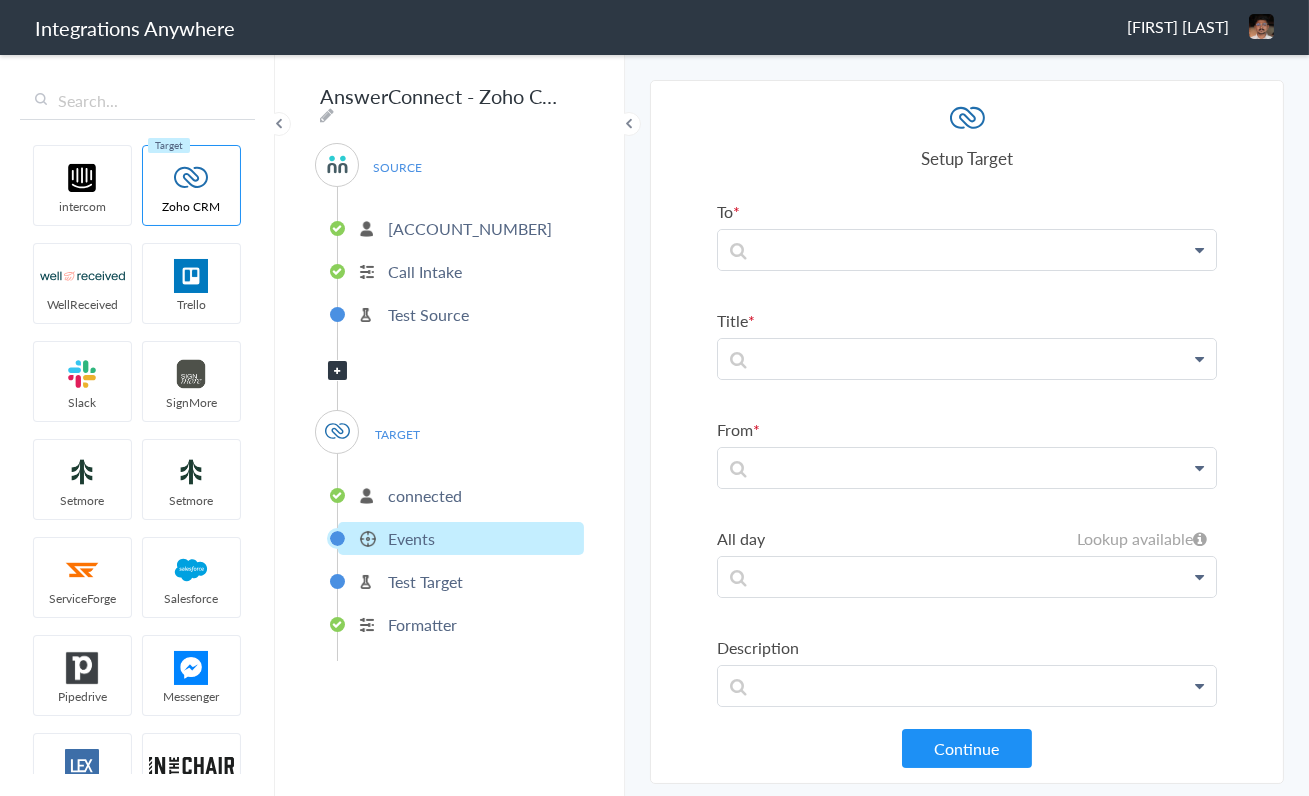 click on "connected" at bounding box center (461, 495) 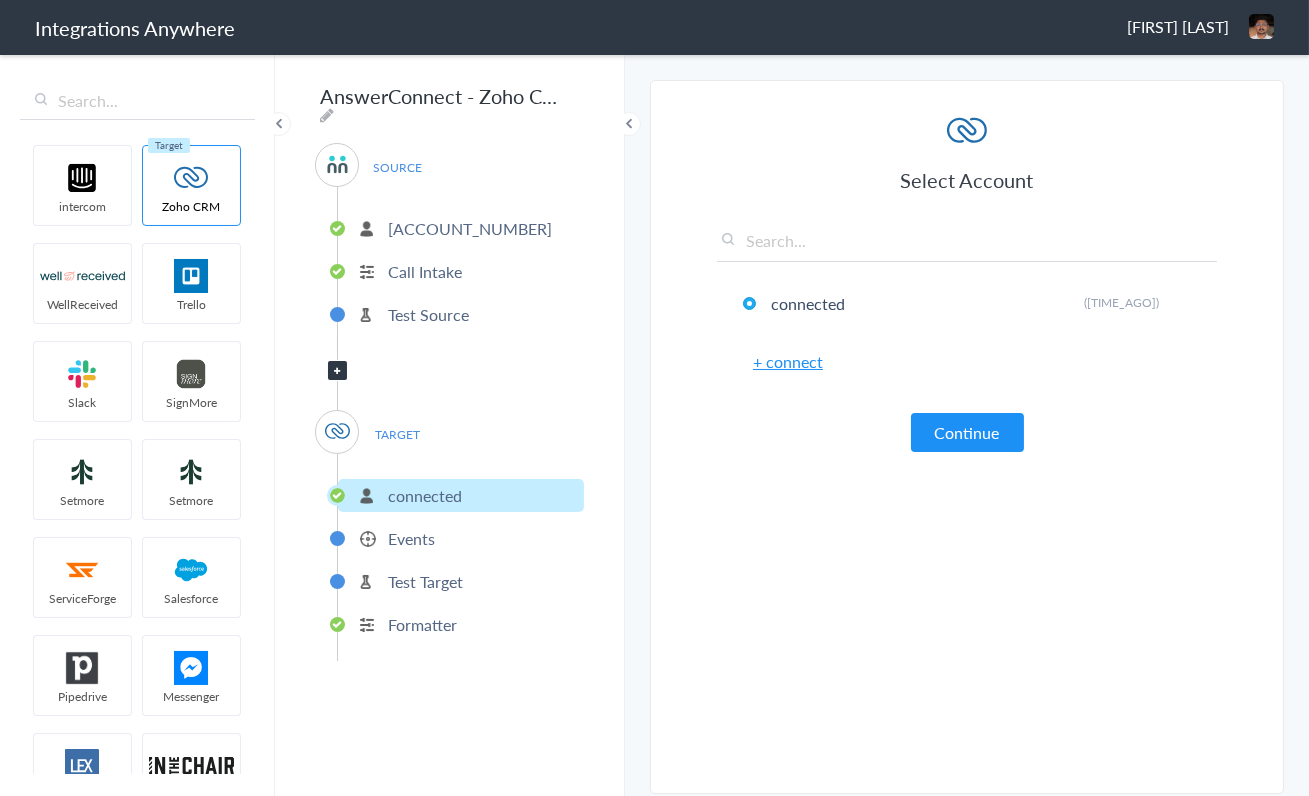 click on "Events" at bounding box center [411, 538] 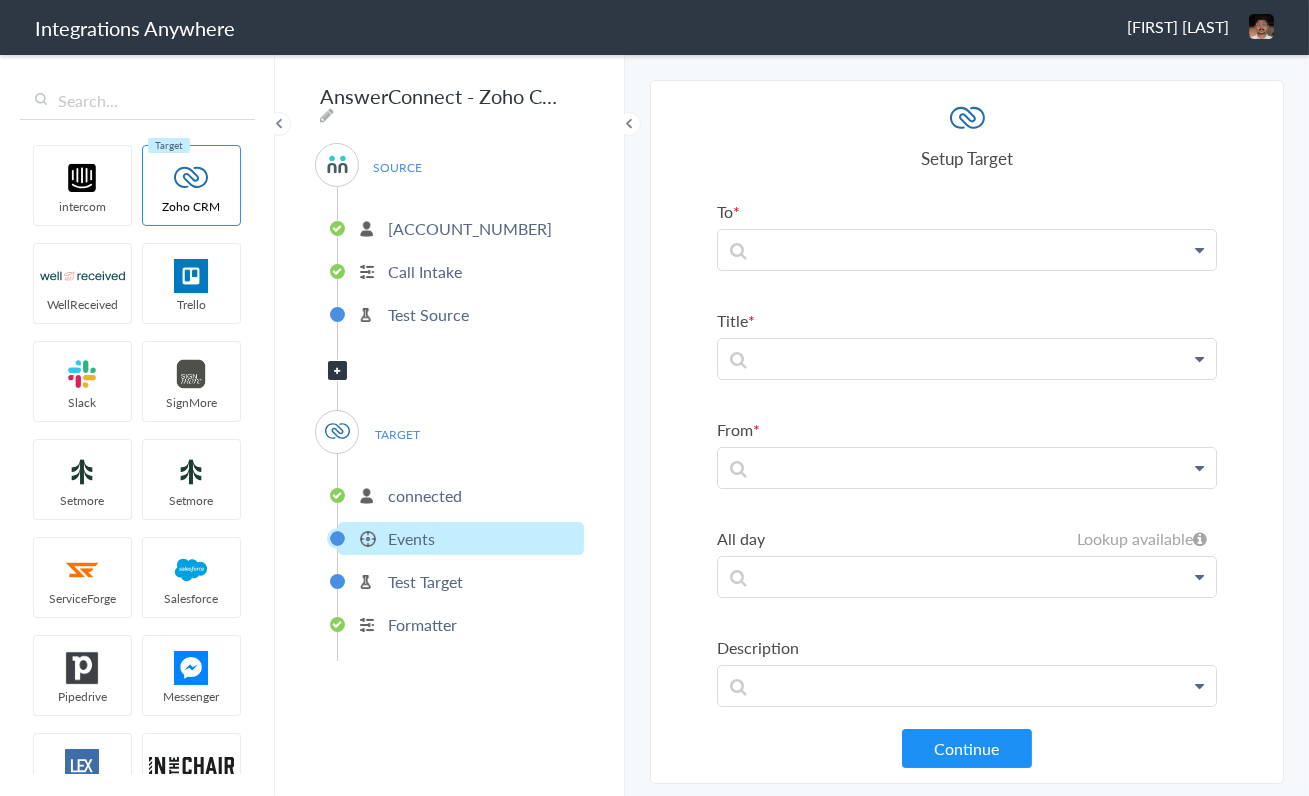 click on "Test Target" at bounding box center (461, 581) 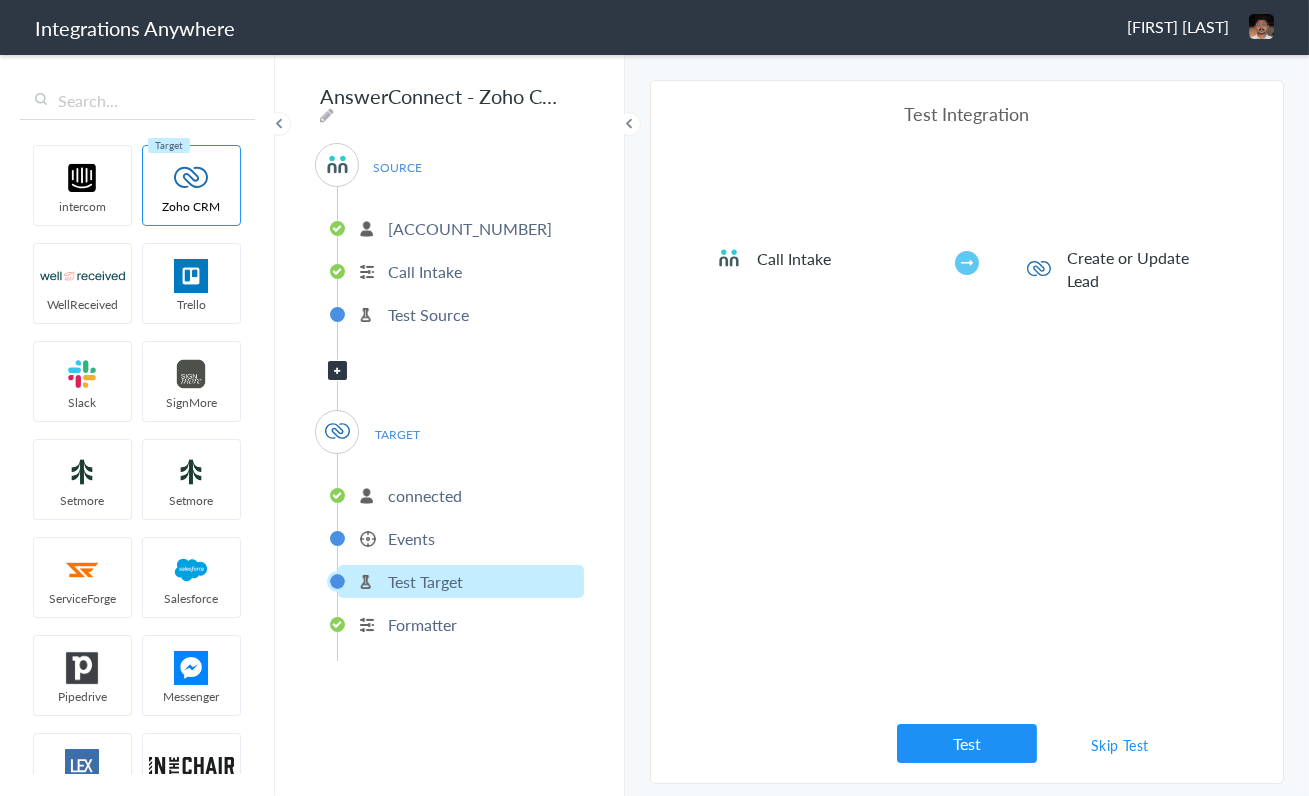 click on "[ACCOUNT_NUMBER]" at bounding box center (470, 228) 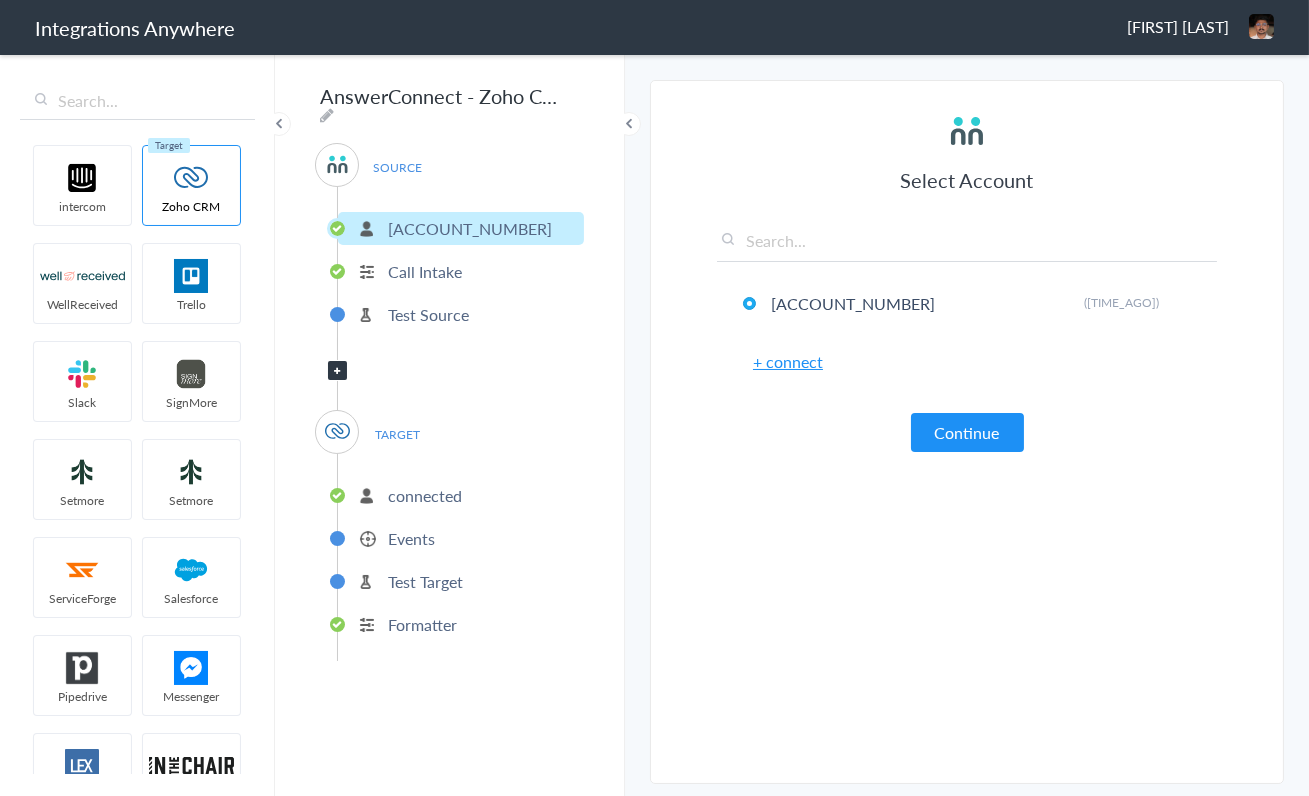 click on "Call Intake" at bounding box center [425, 271] 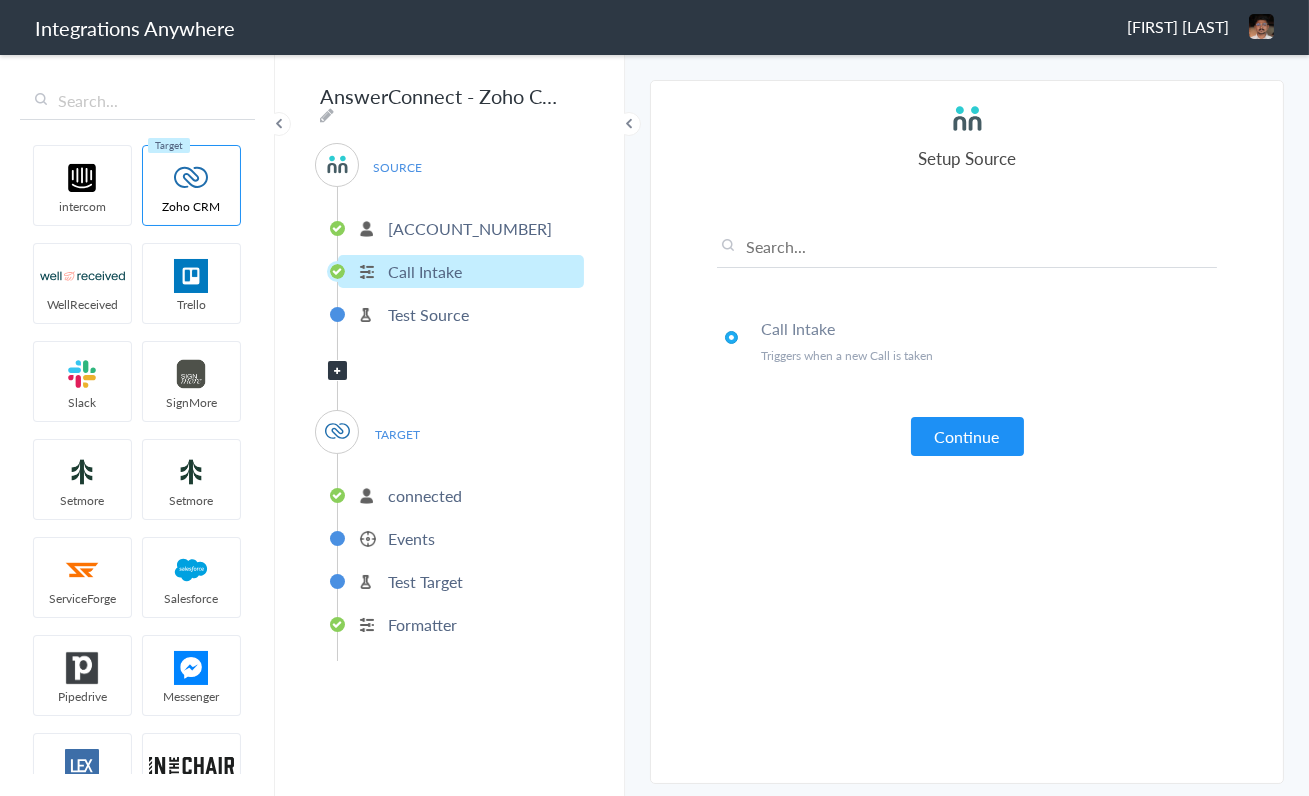 click on "[ACCOUNT_NUMBER]" at bounding box center [470, 228] 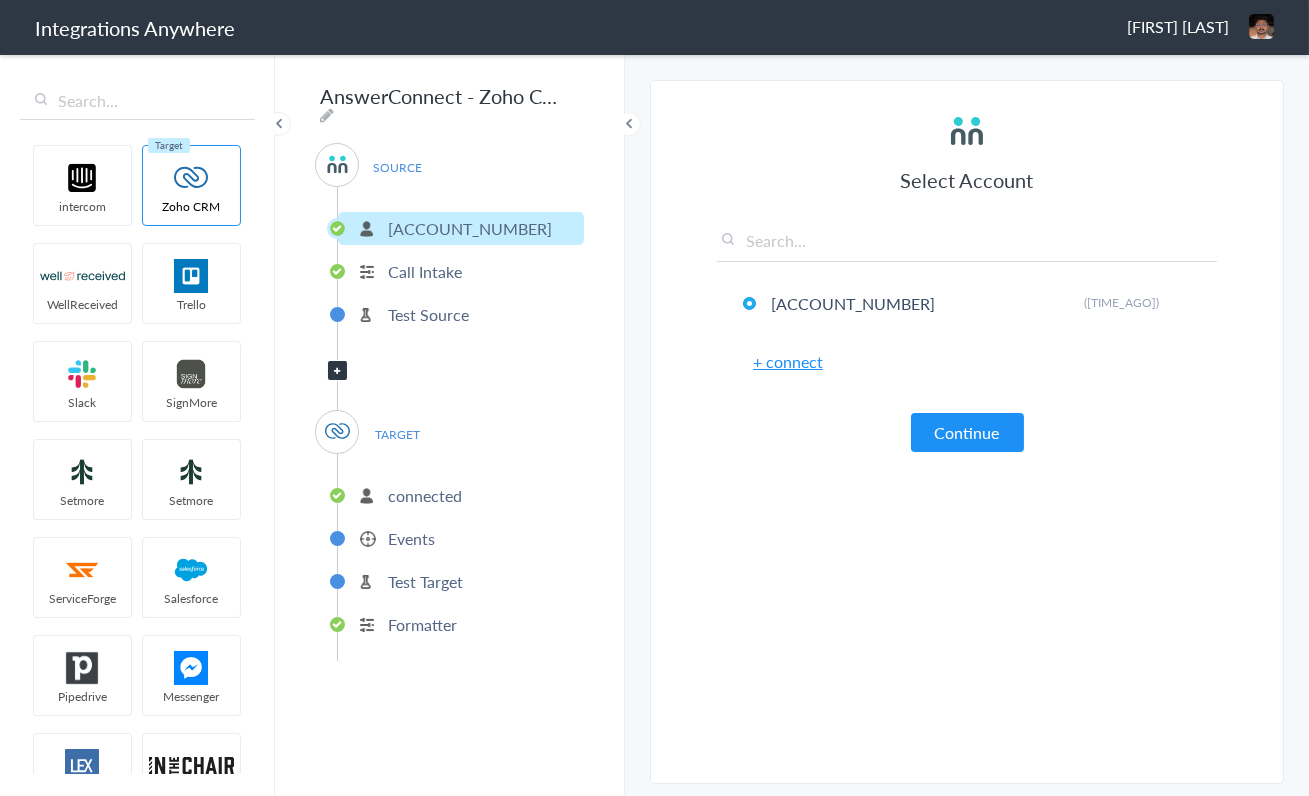 click on "AnswerConnect - Zoho CRM
SOURCE [ACCOUNT_NUMBER] Call Intake Test Source
Filter
Applied
TARGET connected Events Test Target Formatter" at bounding box center (450, 424) 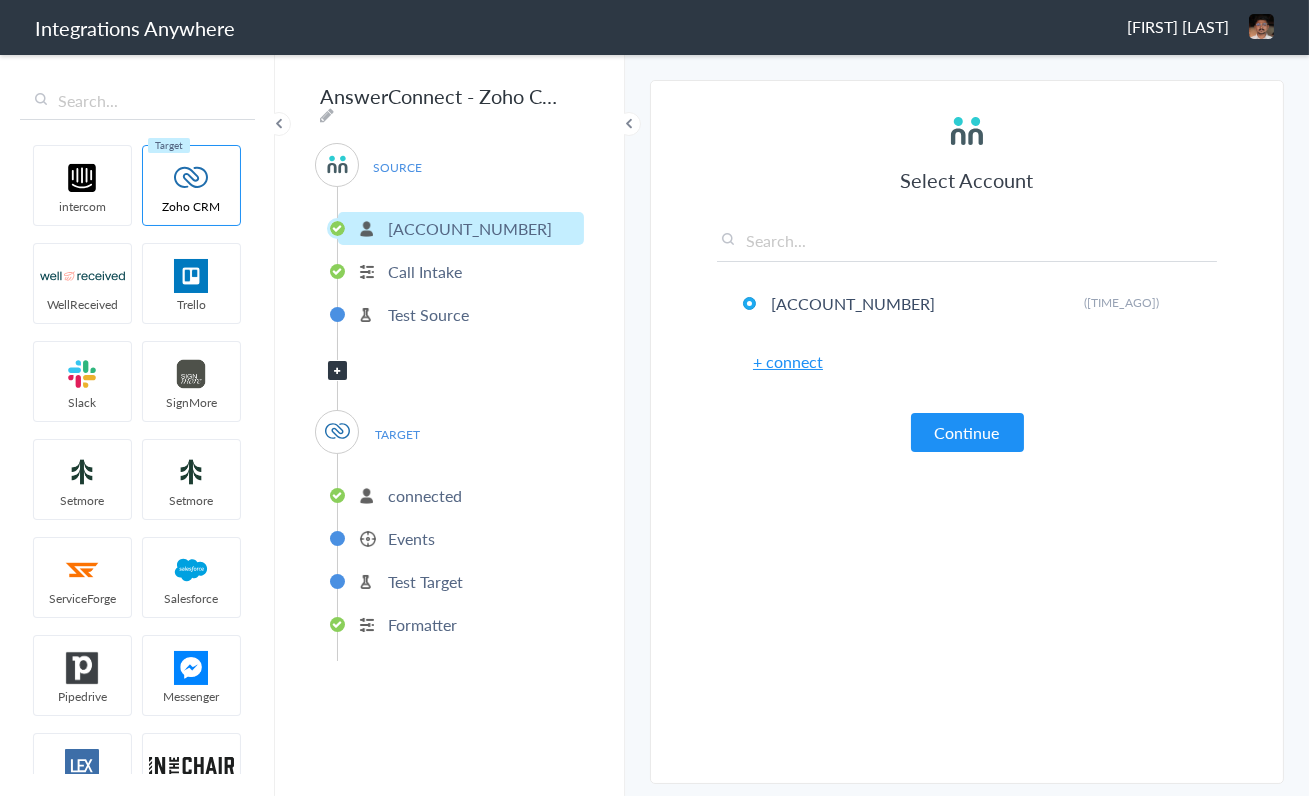 click on "Events" at bounding box center [461, 538] 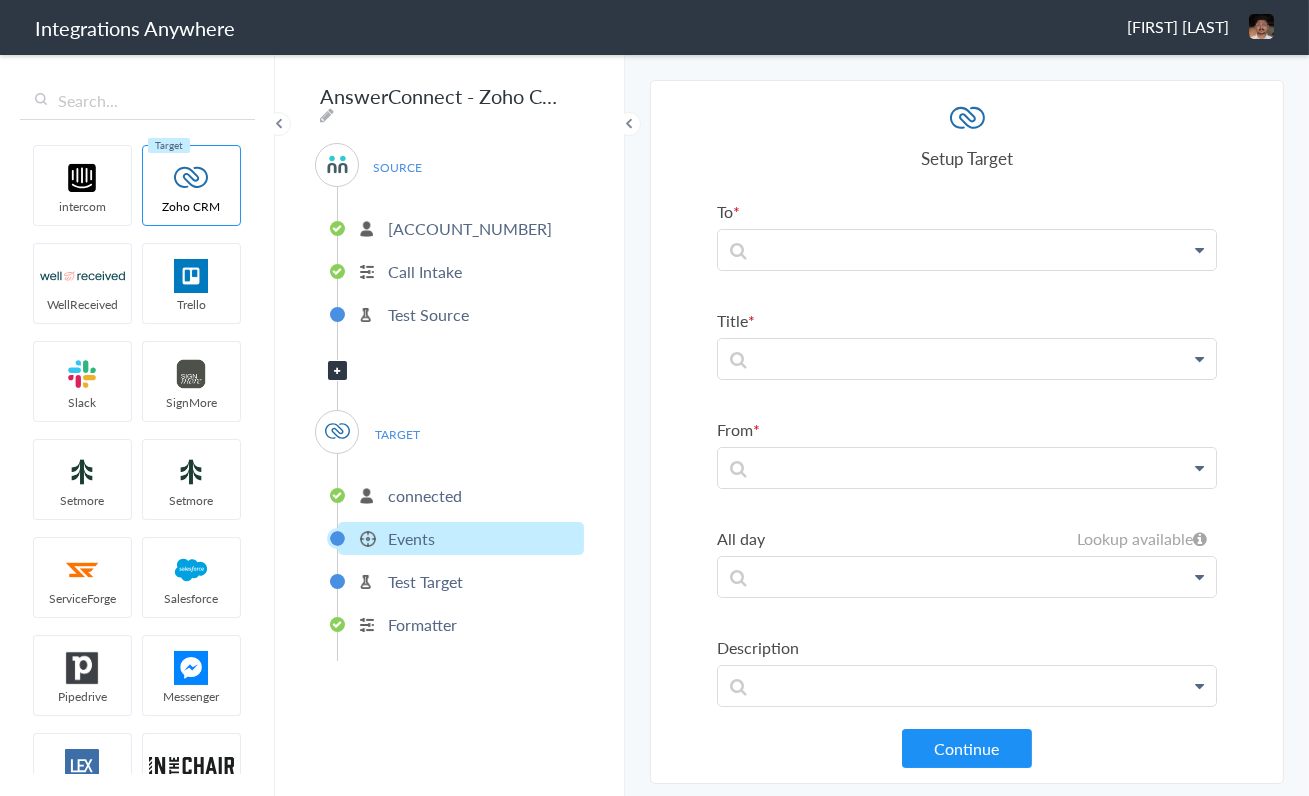 click on "connected" at bounding box center (461, 495) 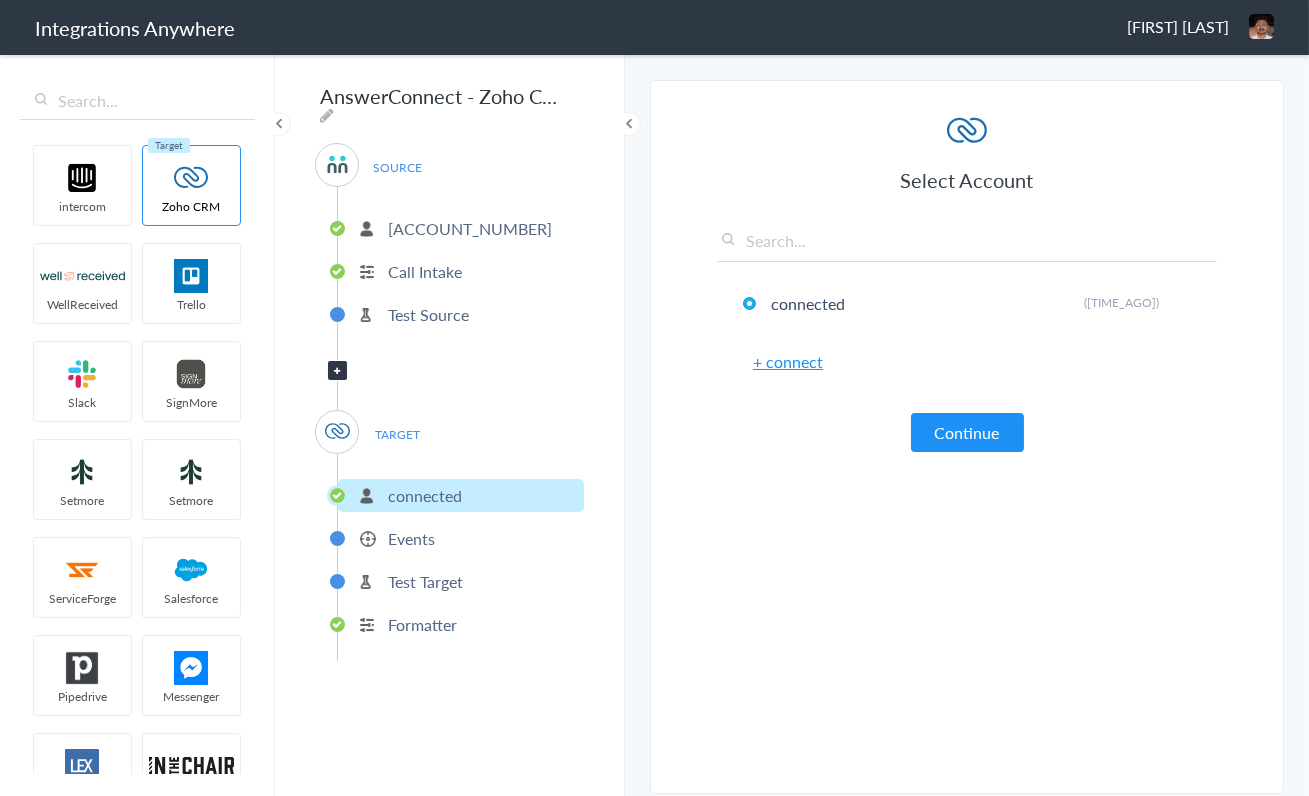 click on "Formatter" at bounding box center (422, 624) 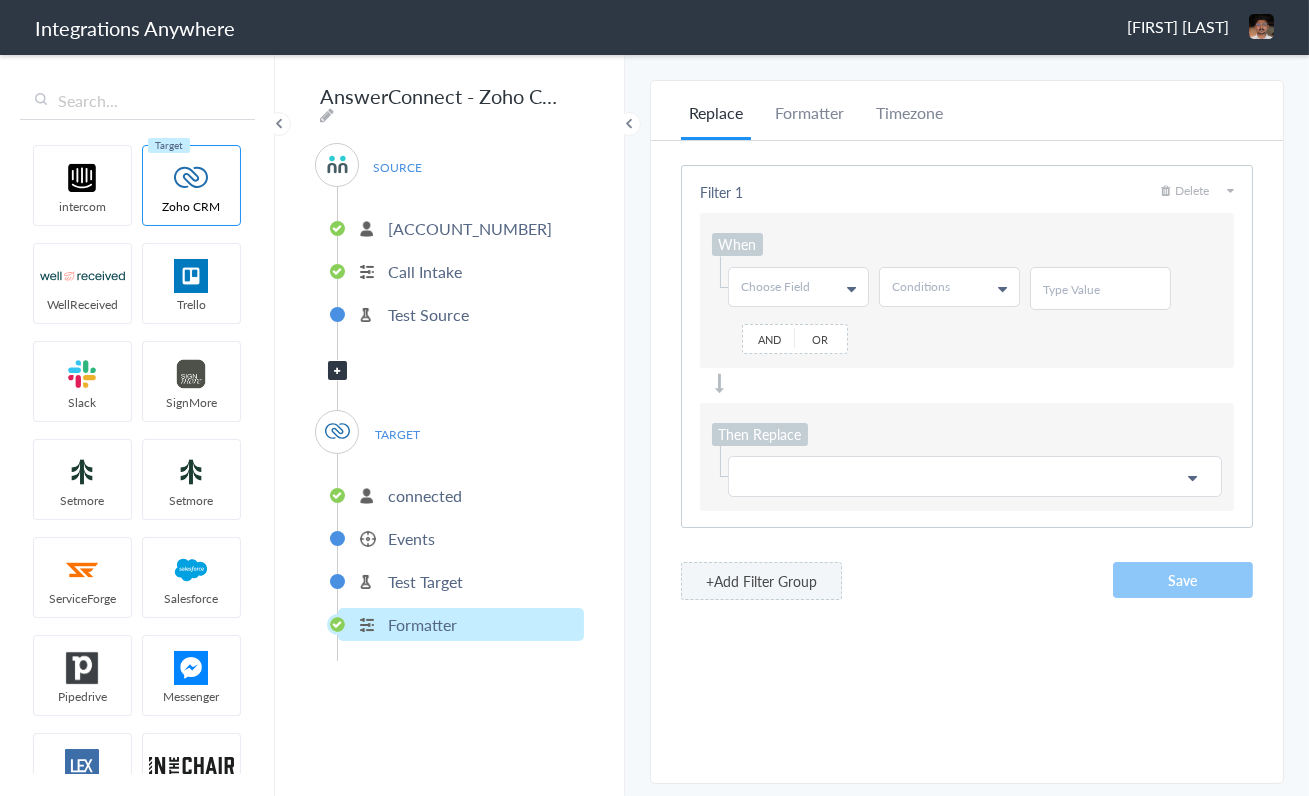click on "Events" at bounding box center (411, 538) 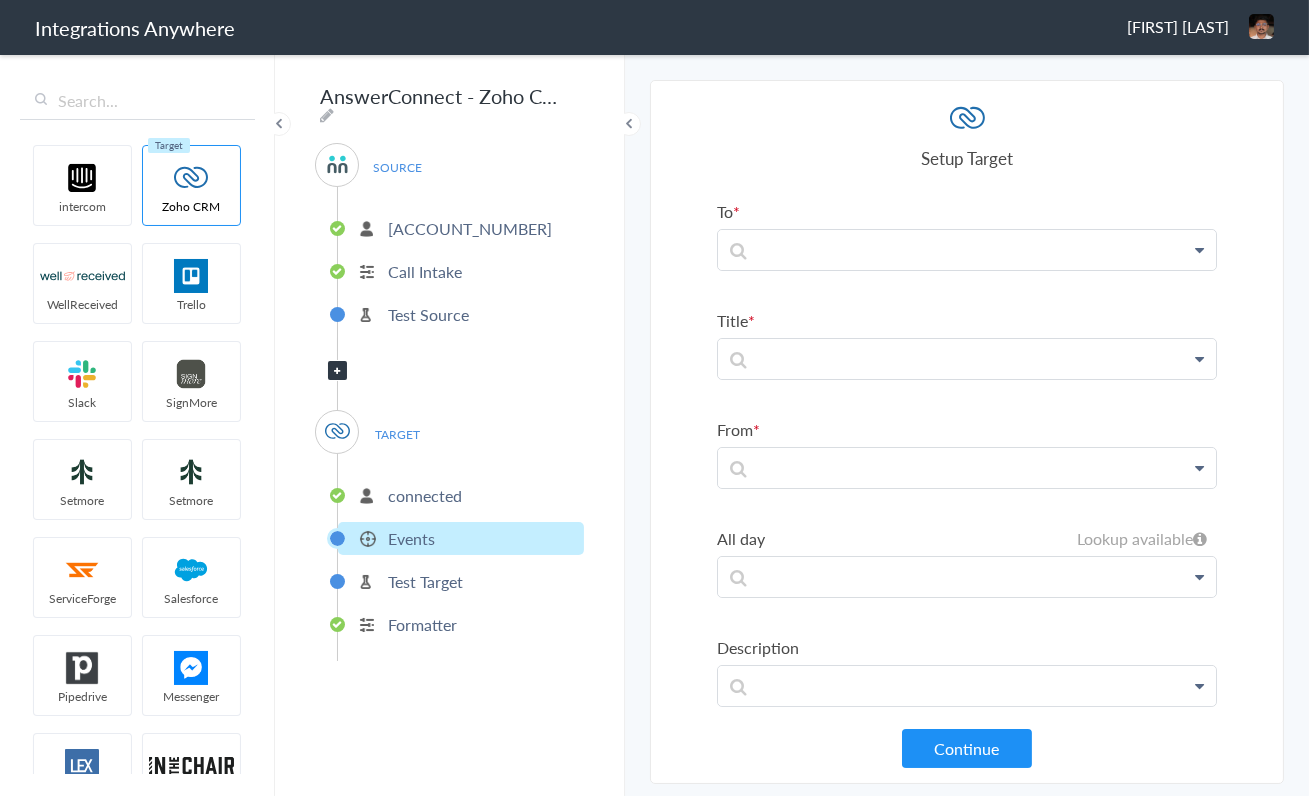 click on "connected" at bounding box center (425, 495) 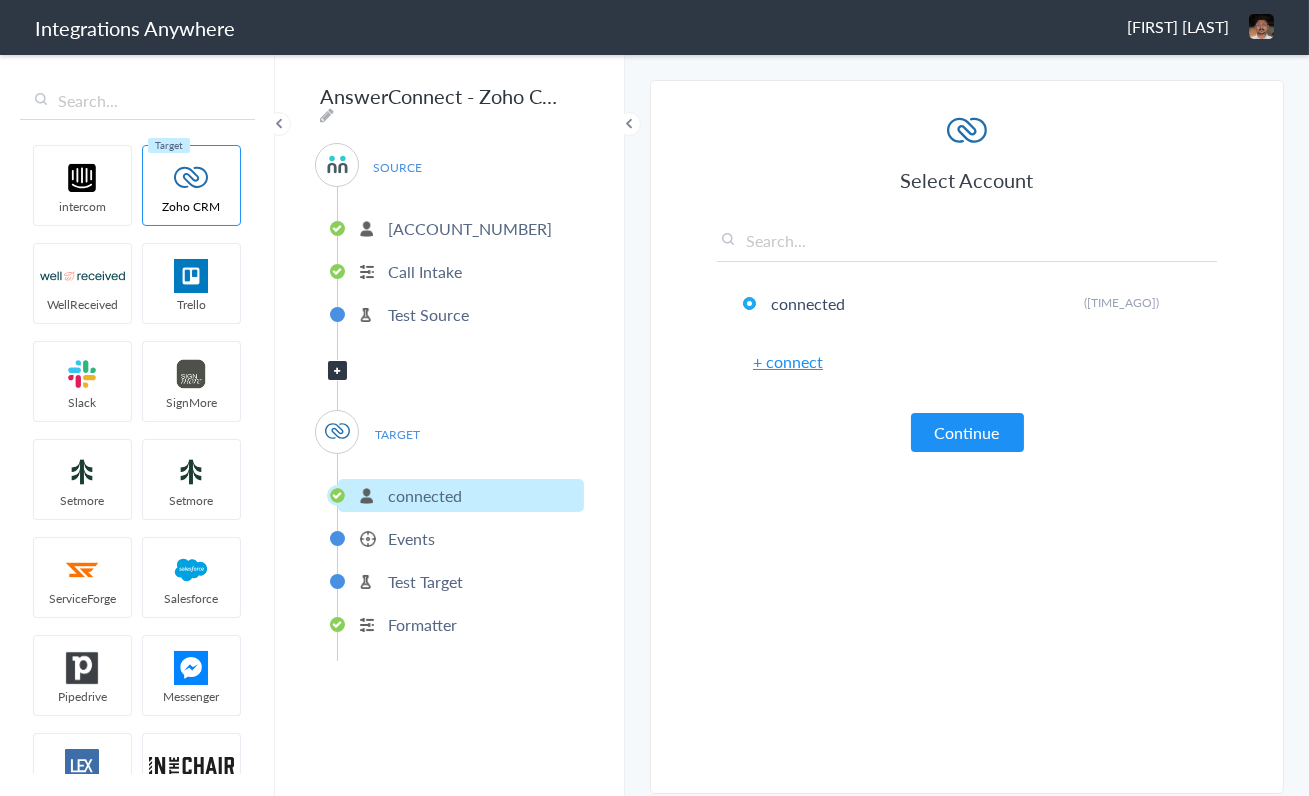 click on "Test Target" at bounding box center (461, 581) 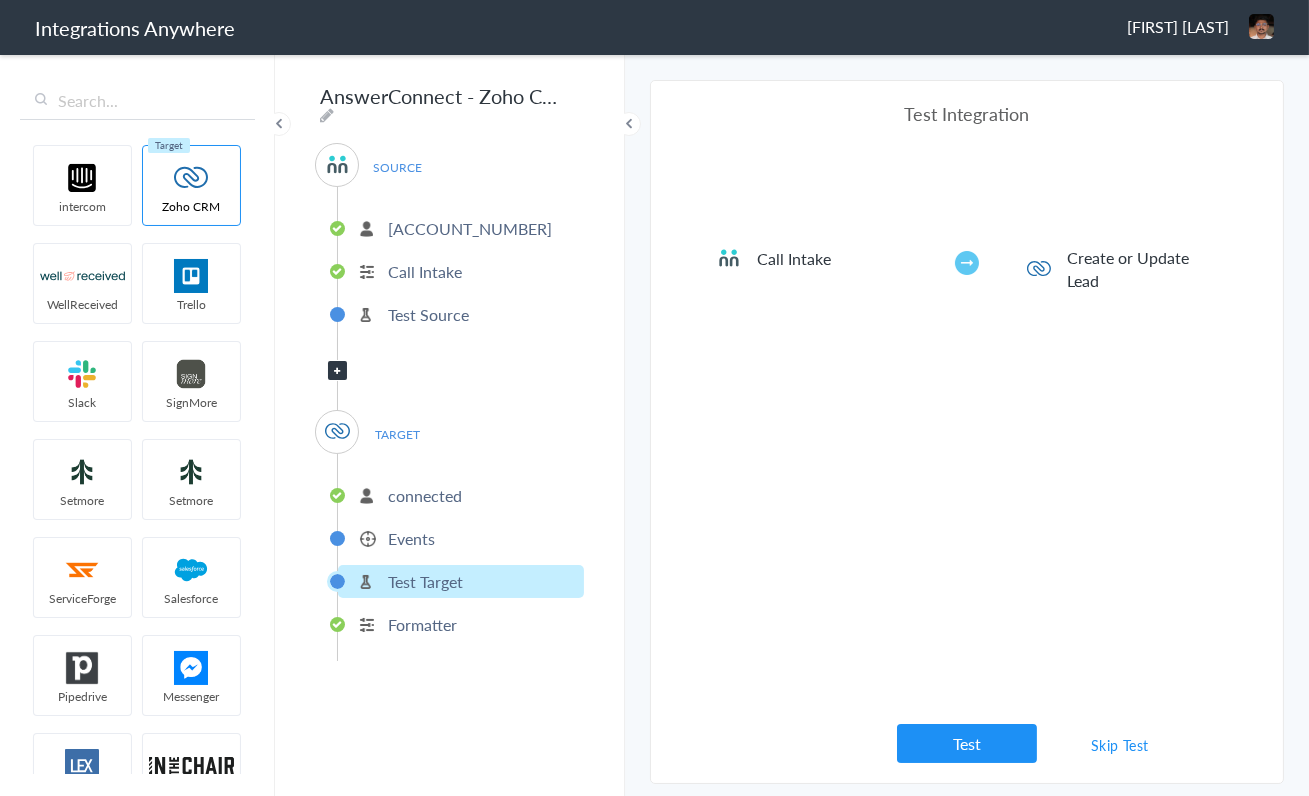 click on "[ACCOUNT_NUMBER]" at bounding box center (470, 228) 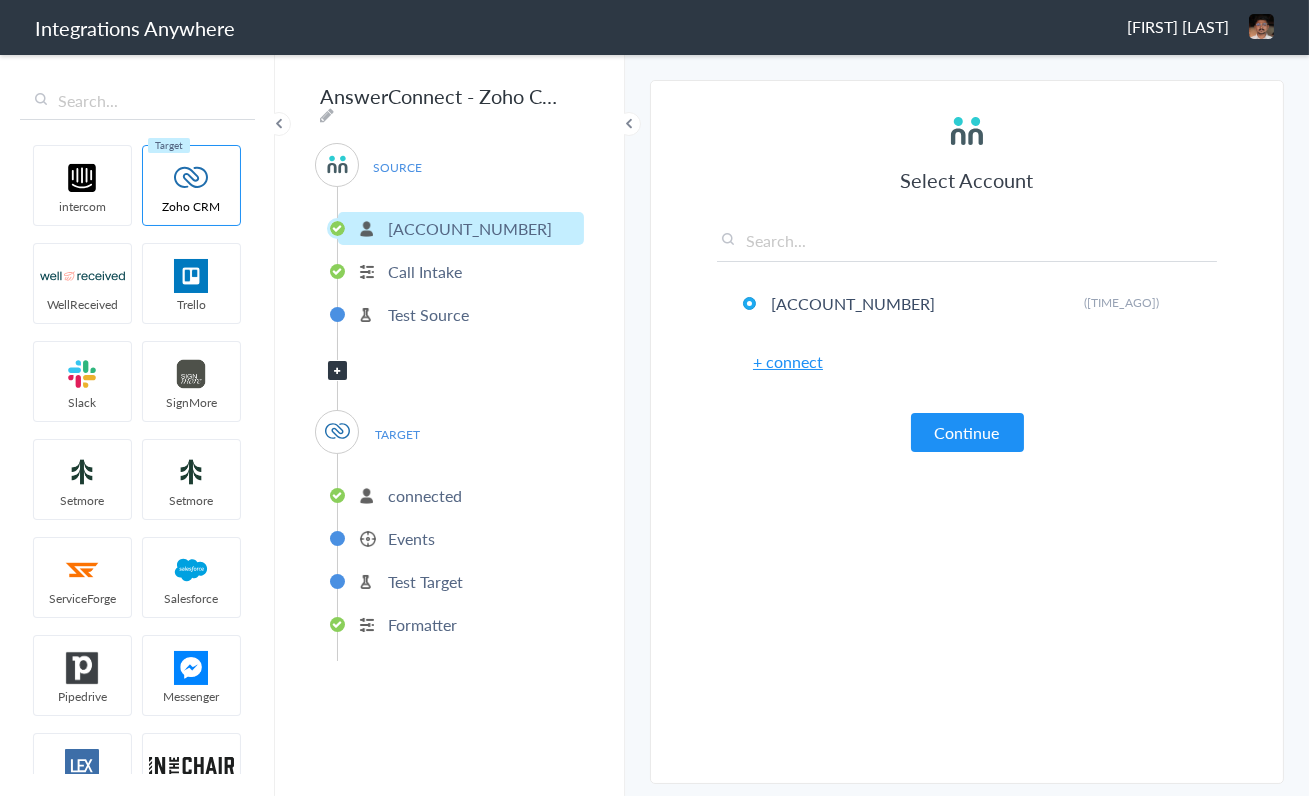 click on "Call Intake" at bounding box center (425, 271) 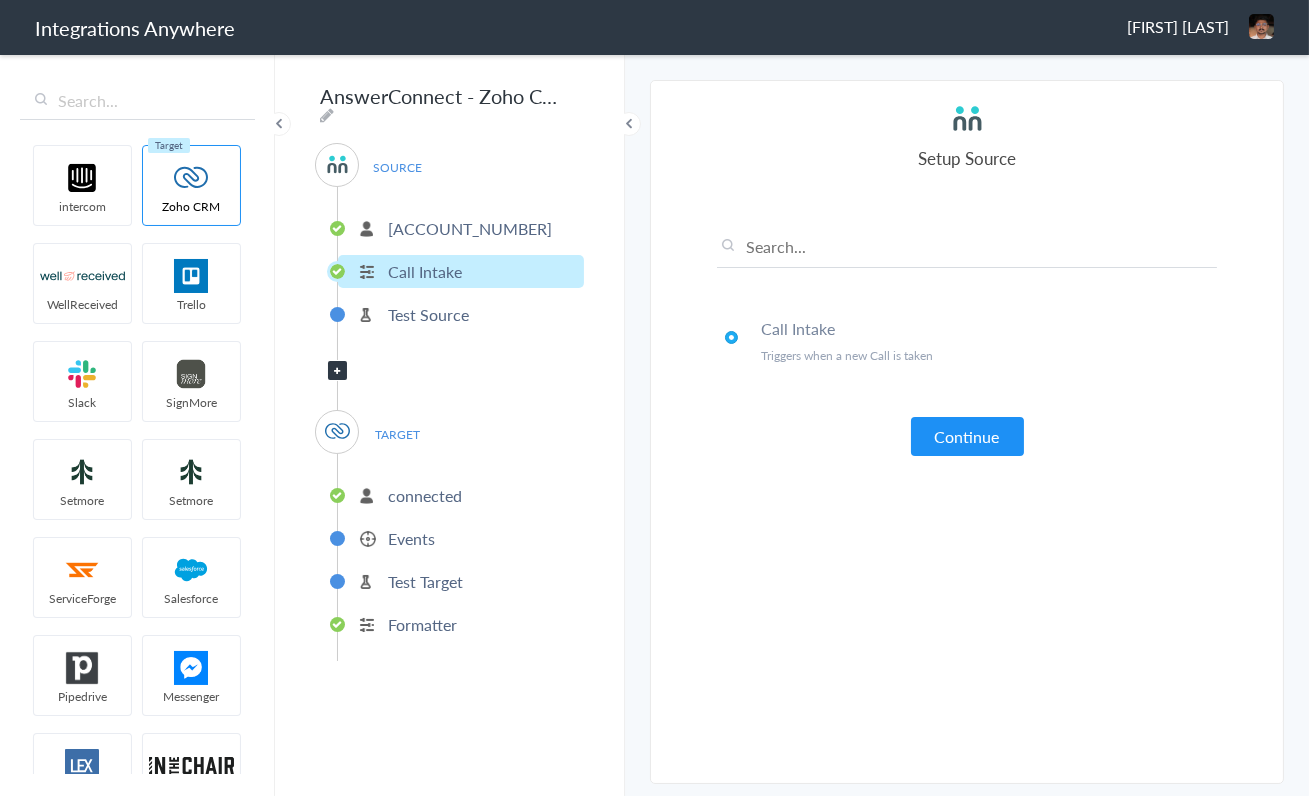 click on "[ACCOUNT_NUMBER]" at bounding box center [461, 228] 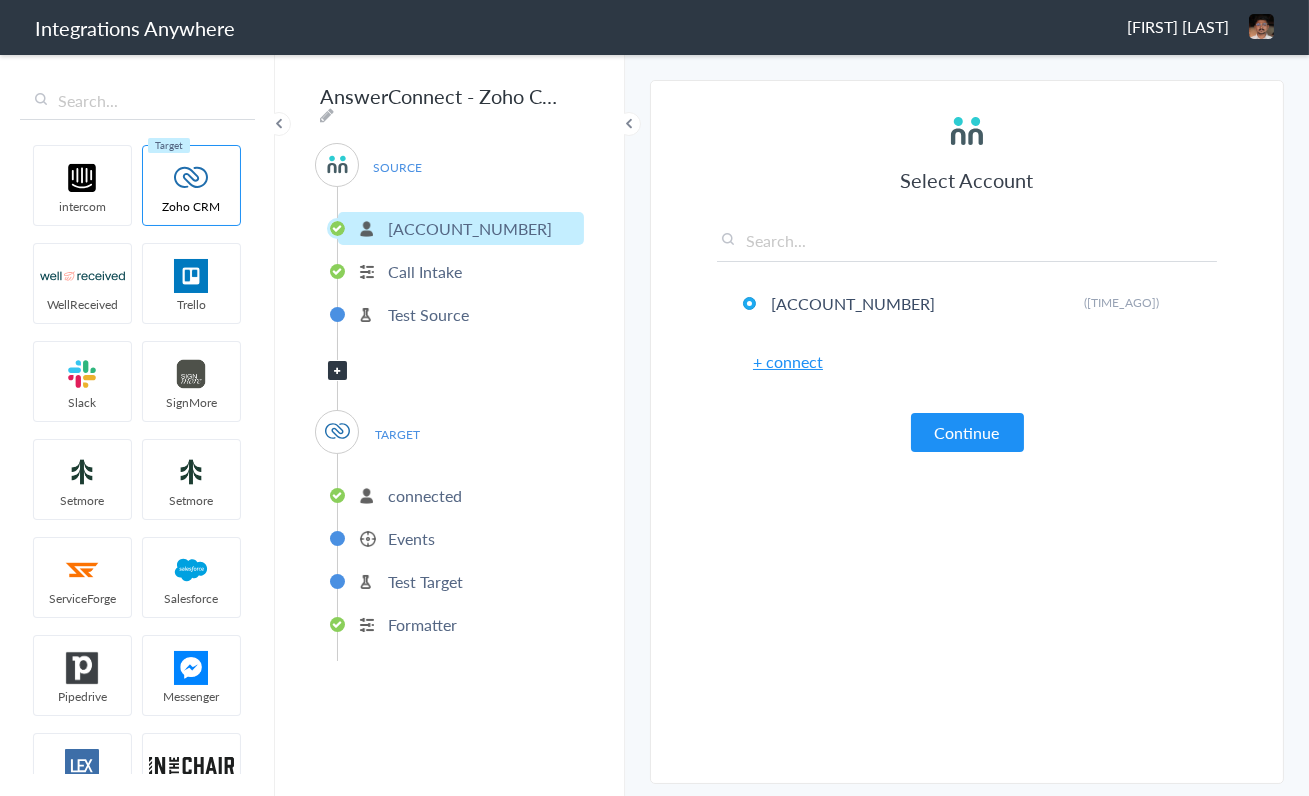 click on "Select Account [ACCOUNT_NUMBER] Rename Delete ([TIME_AGO]) + connect Continue Setup Source Call Intake Triggers when a new Call is taken Continue Test Source Test Source Test Failed
Select Account connected Rename Delete ([TIME_AGO]) + connect Continue Setup Target Accounts Create a new Account Calls Create a new Call Campaigns Create a new Campaign Contacts Create a new Contact Create or Update Contact Create or Update Contact Create or Update Lead Create or Update Lead Deals Create a new Deal Events Create a new Event Leads Create a new Lead Tasks Create a new Task Continue Test Integration Call Intake Create or Update Lead View test data Your Integration has been set up.Trigger the switch to activate your Integration Test Skip Test Return to Dashboard or Test Failed" at bounding box center [967, 432] 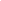 scroll, scrollTop: 0, scrollLeft: 0, axis: both 